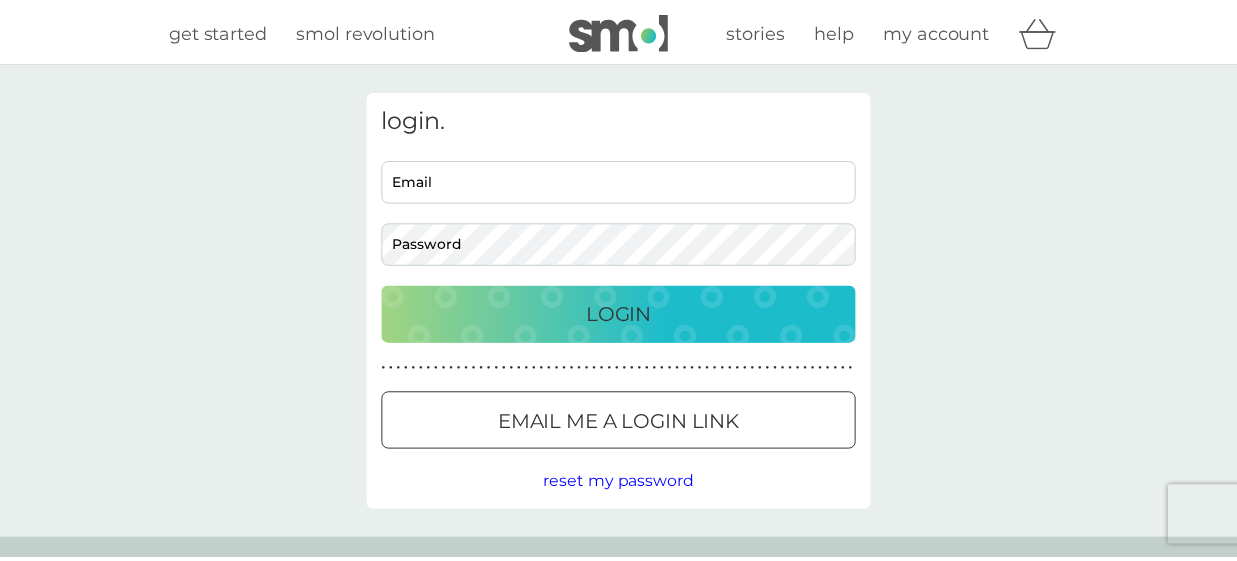 scroll, scrollTop: 0, scrollLeft: 0, axis: both 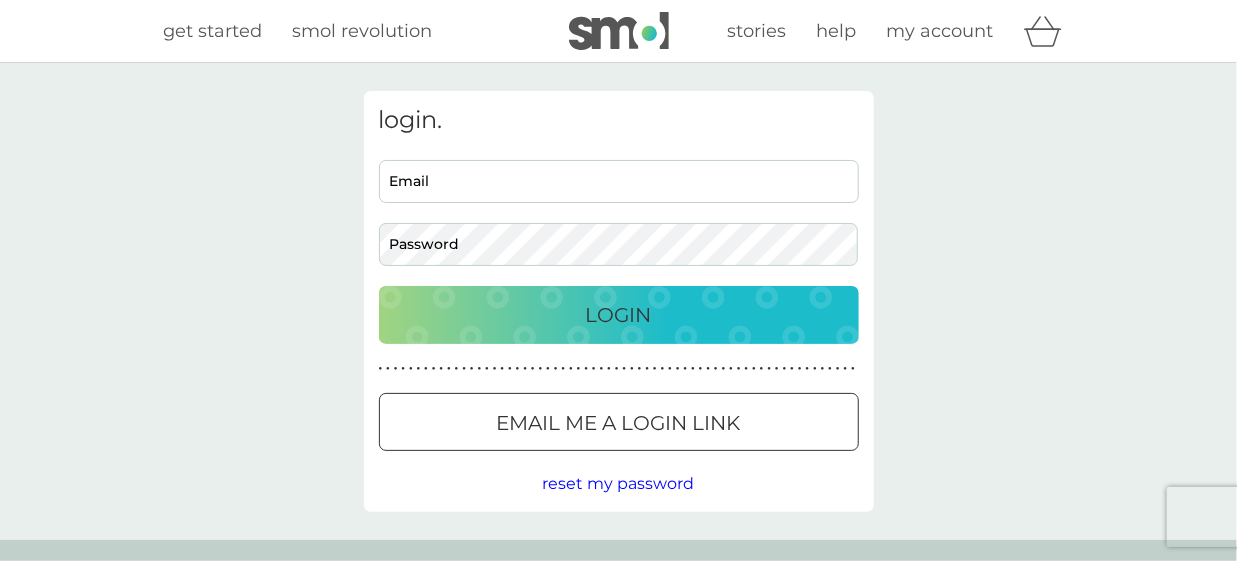 type on "gillhalliday@hotmail.com" 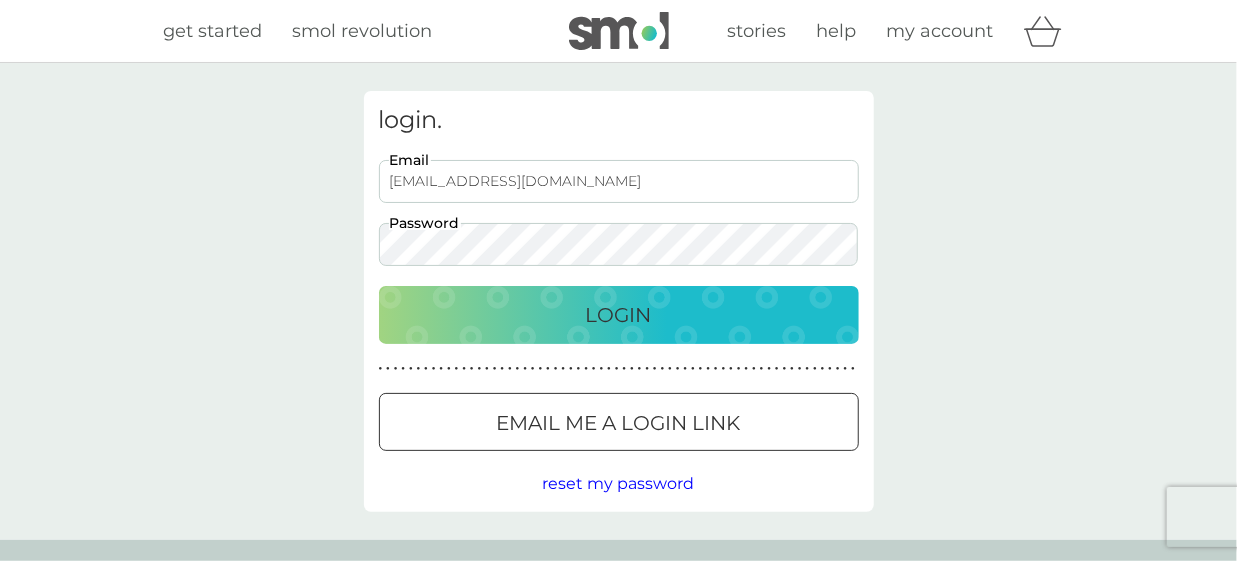 click on "Login" at bounding box center [619, 315] 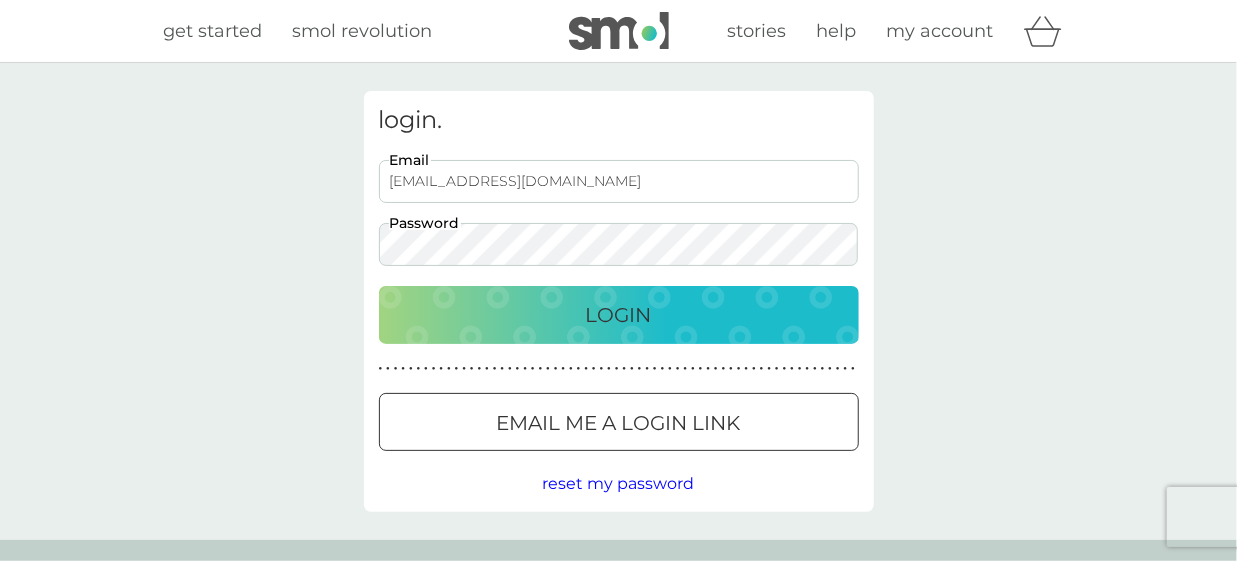 click on "Login" at bounding box center [619, 315] 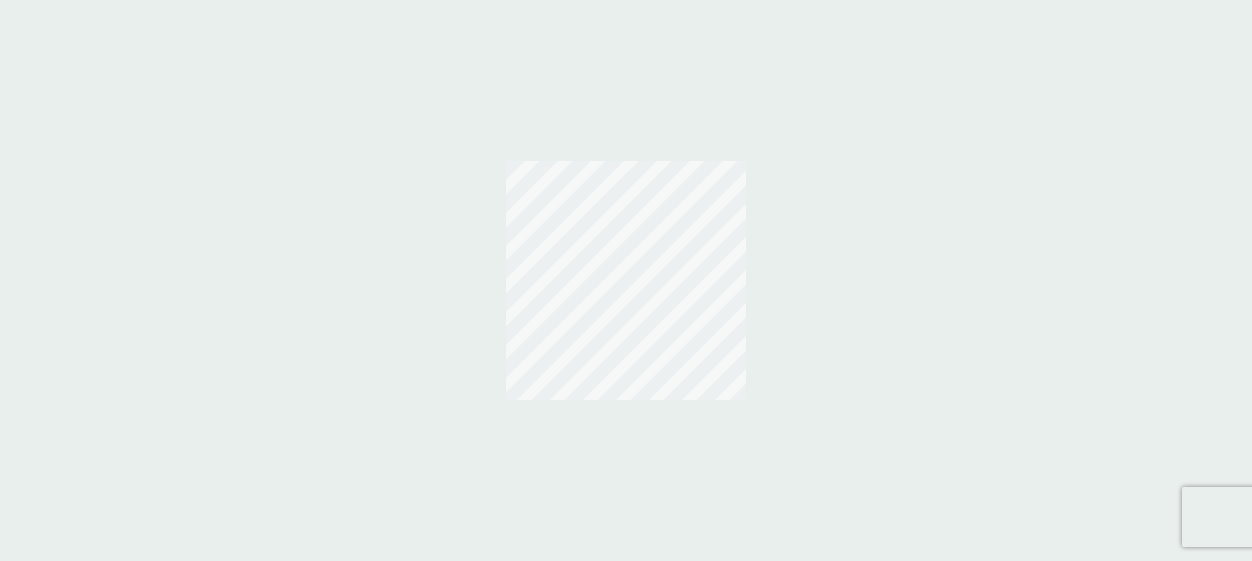 scroll, scrollTop: 0, scrollLeft: 0, axis: both 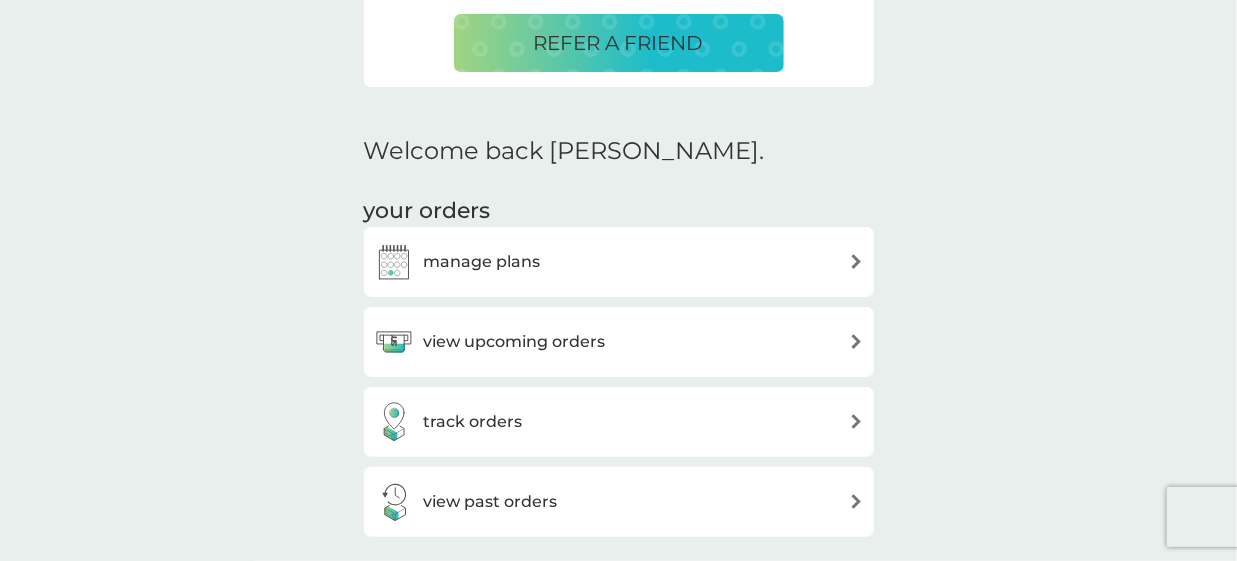 click on "manage plans" at bounding box center (619, 262) 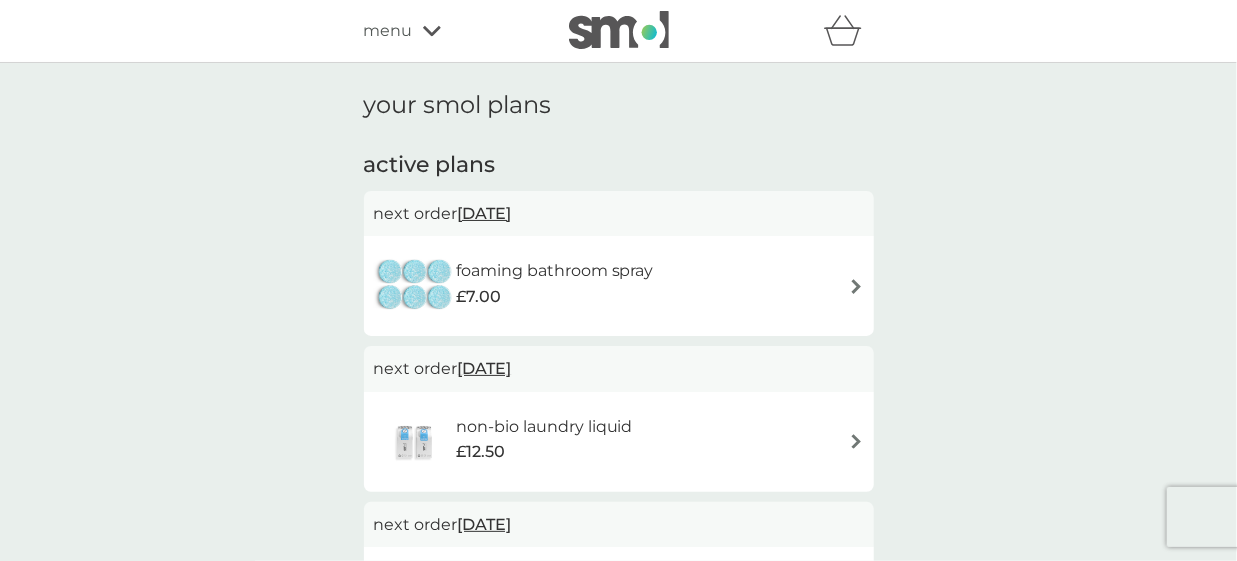 click at bounding box center (856, 286) 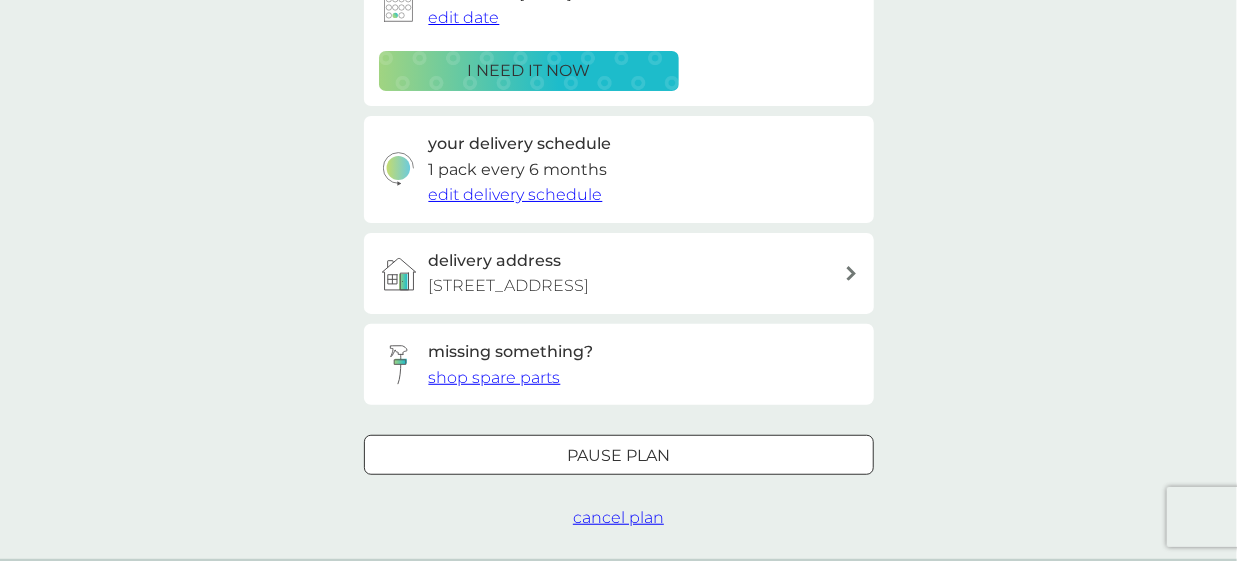 scroll, scrollTop: 399, scrollLeft: 0, axis: vertical 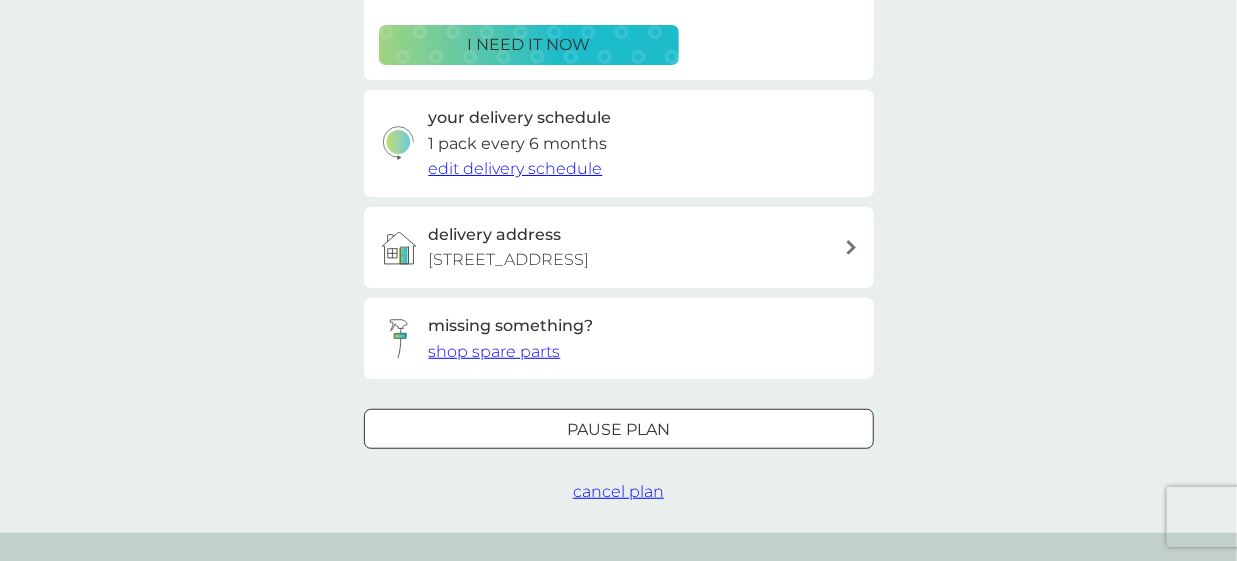 click on "Pause plan" at bounding box center [618, 430] 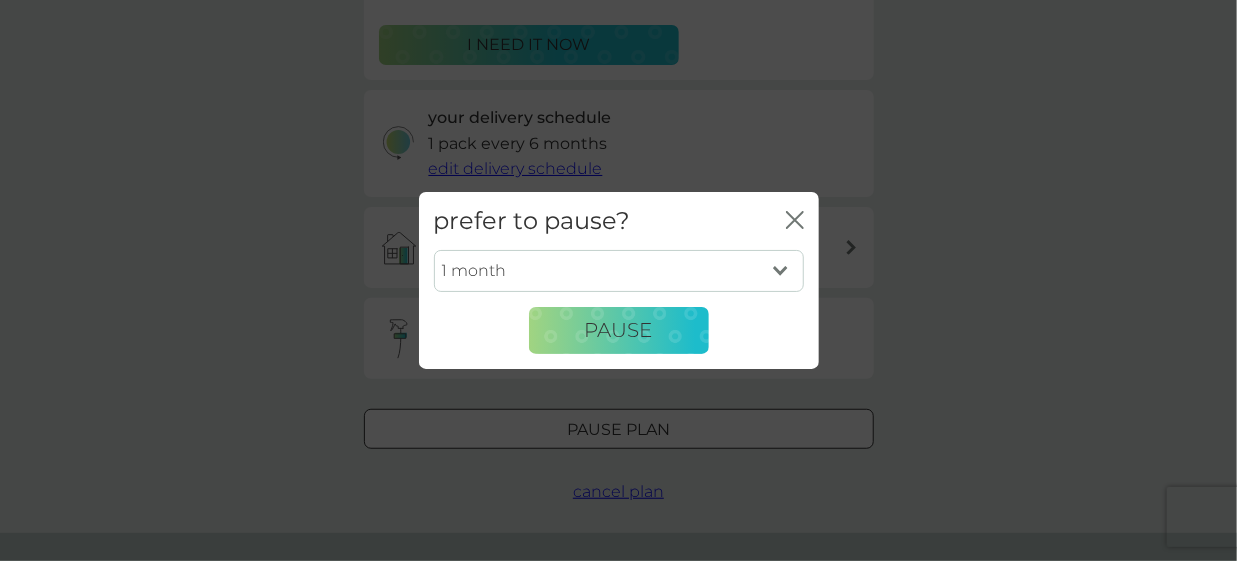 click on "1 month 2 months 3 months 4 months 5 months 6 months" at bounding box center (619, 271) 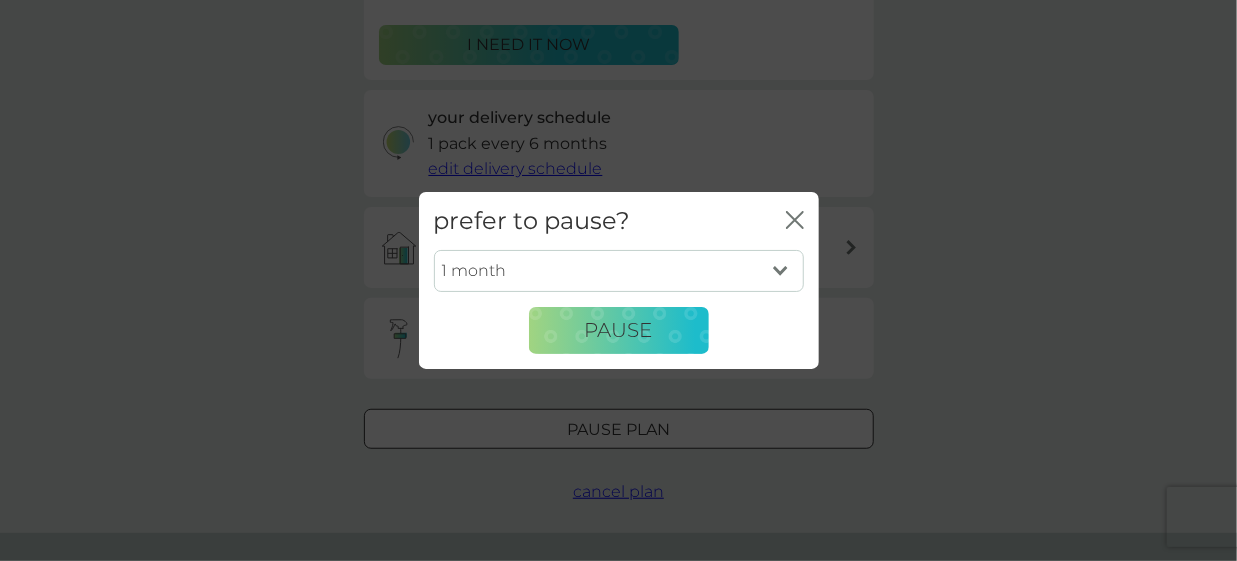 select on "6" 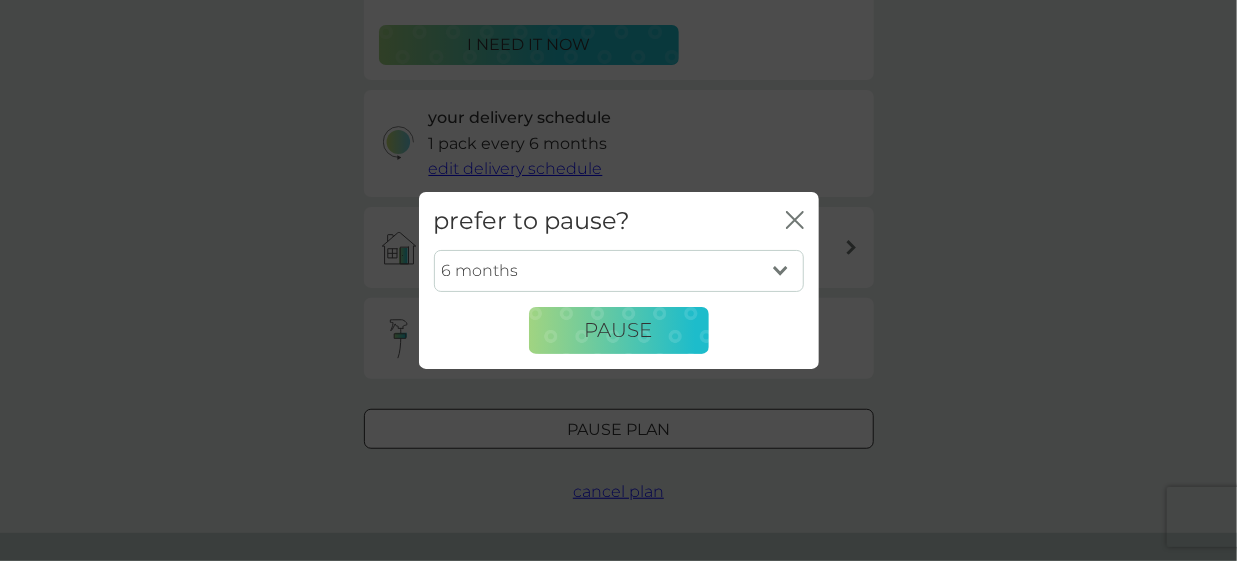 click on "1 month 2 months 3 months 4 months 5 months 6 months" at bounding box center [619, 271] 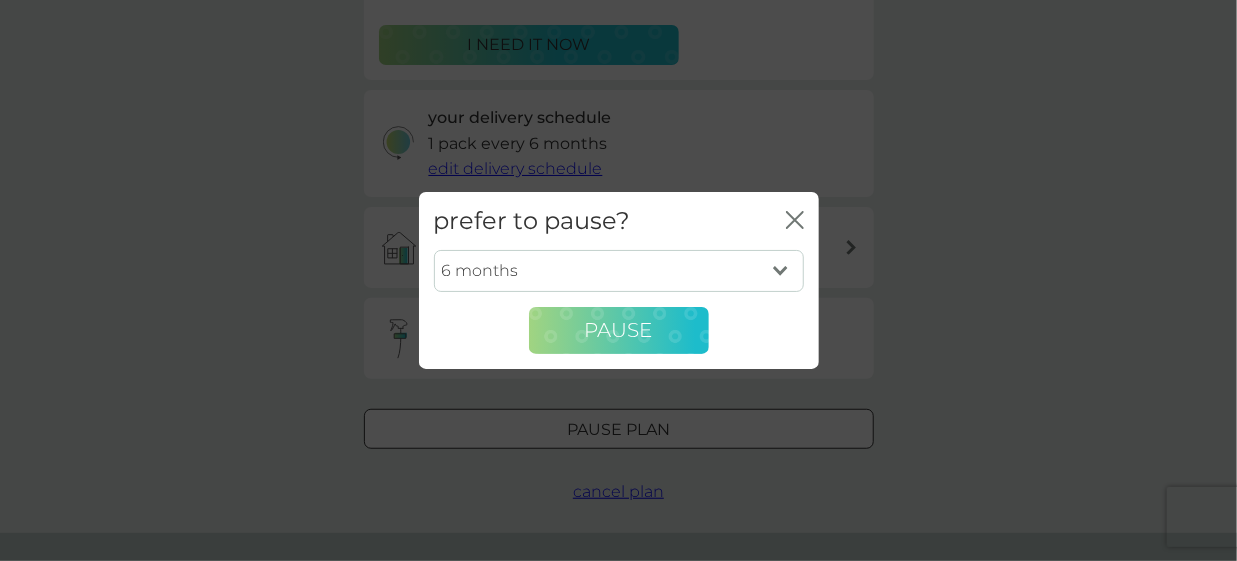click on "Pause" at bounding box center [619, 330] 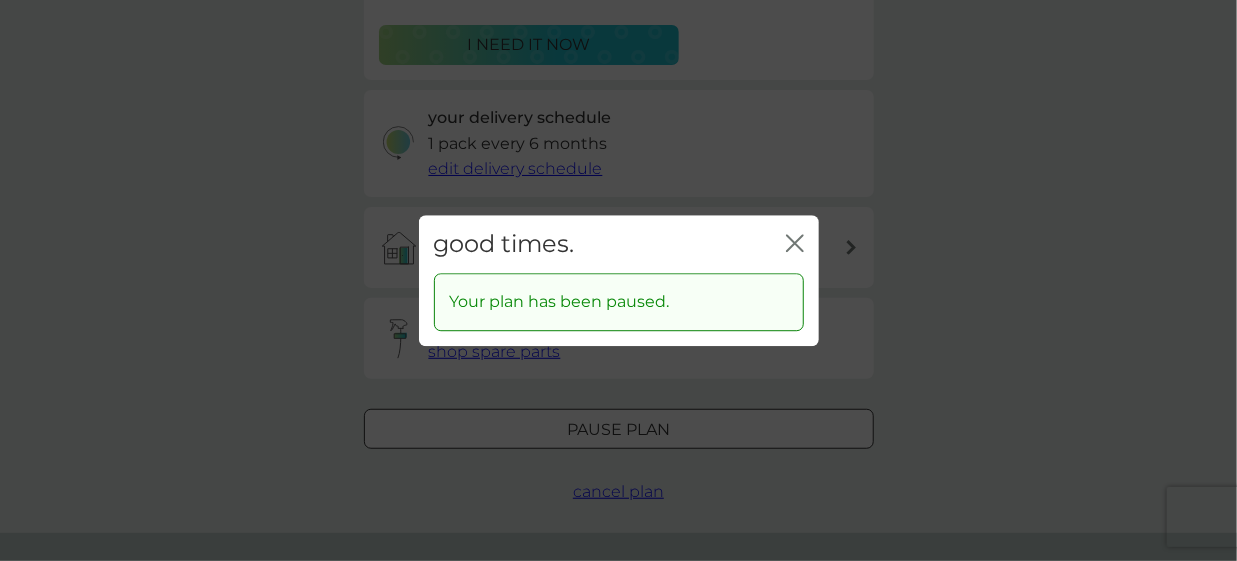 click on "close" 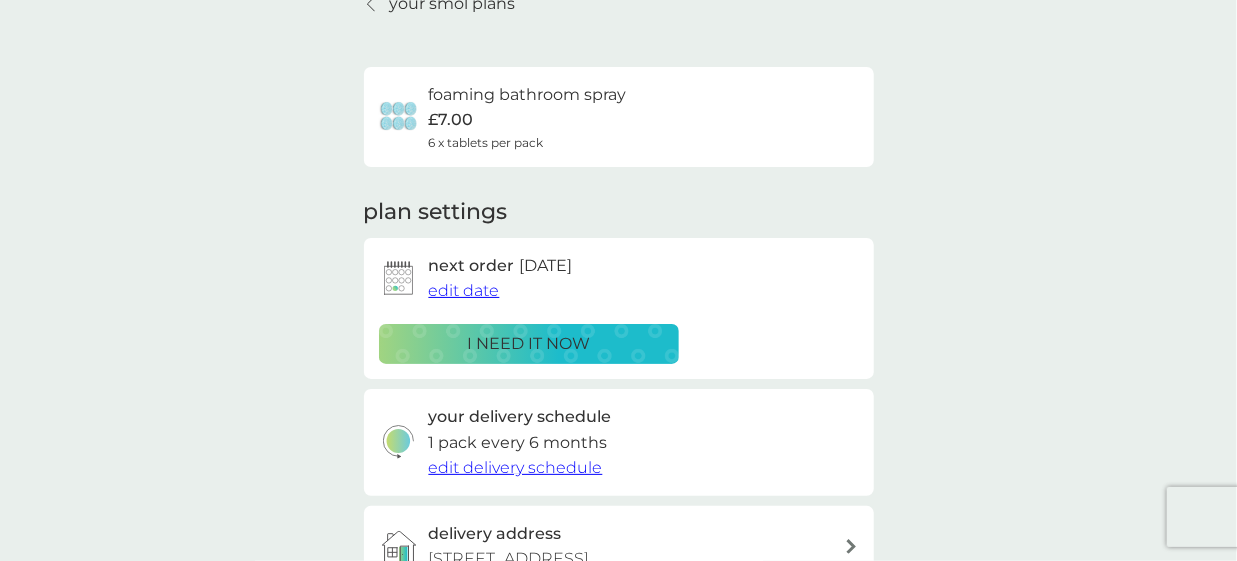 scroll, scrollTop: 0, scrollLeft: 0, axis: both 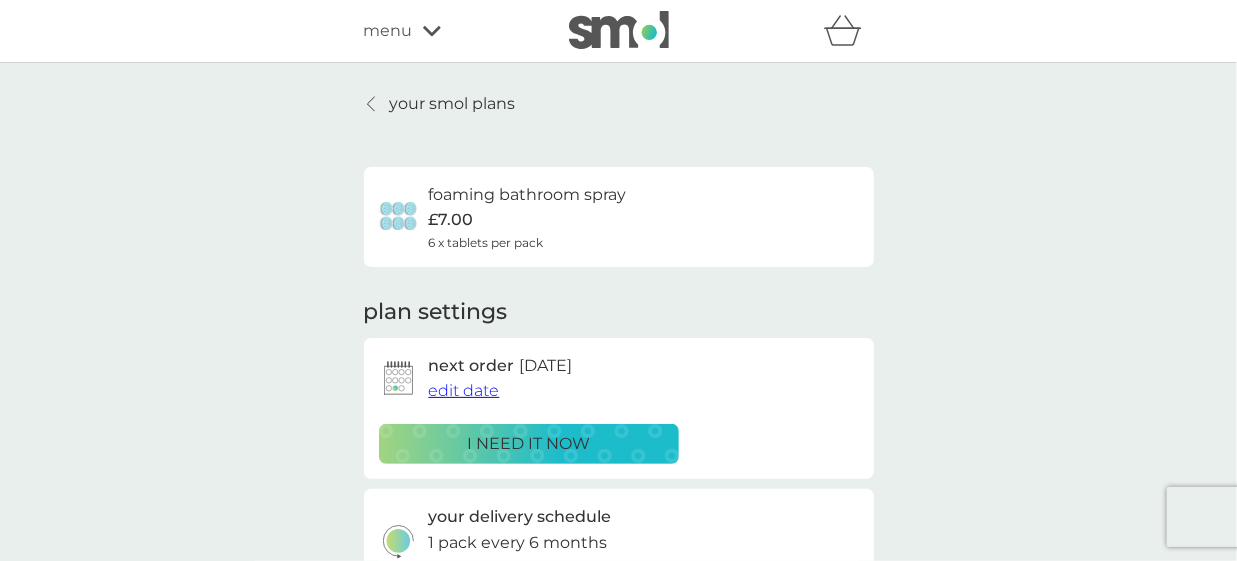 click on "your smol plans" at bounding box center (453, 104) 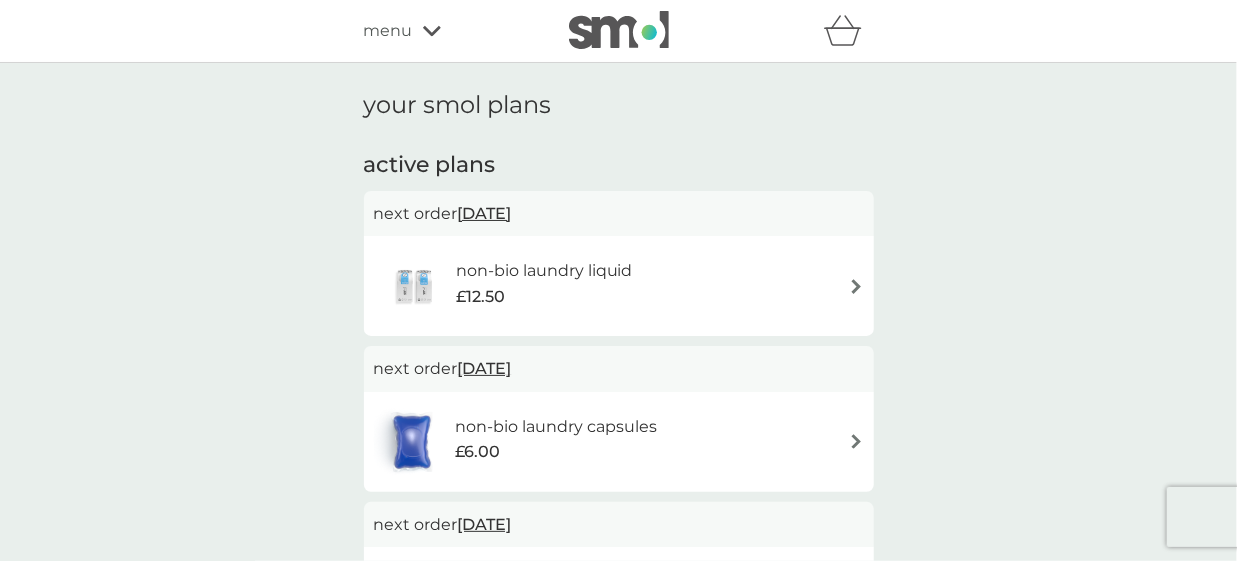 click on "non-bio laundry liquid £12.50" at bounding box center [619, 286] 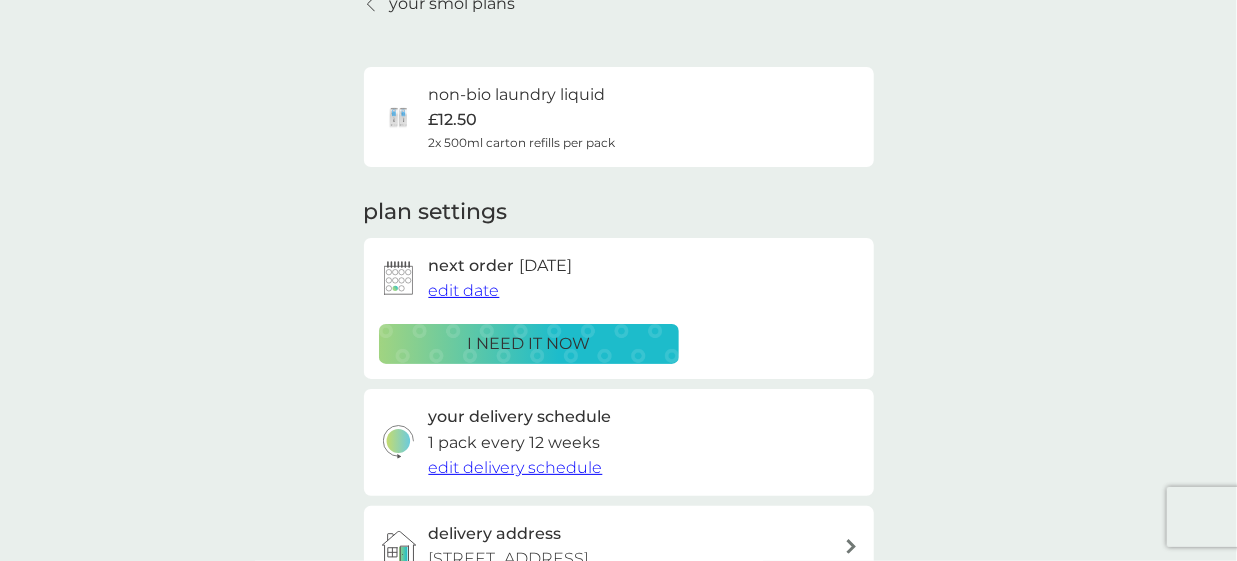 scroll, scrollTop: 0, scrollLeft: 0, axis: both 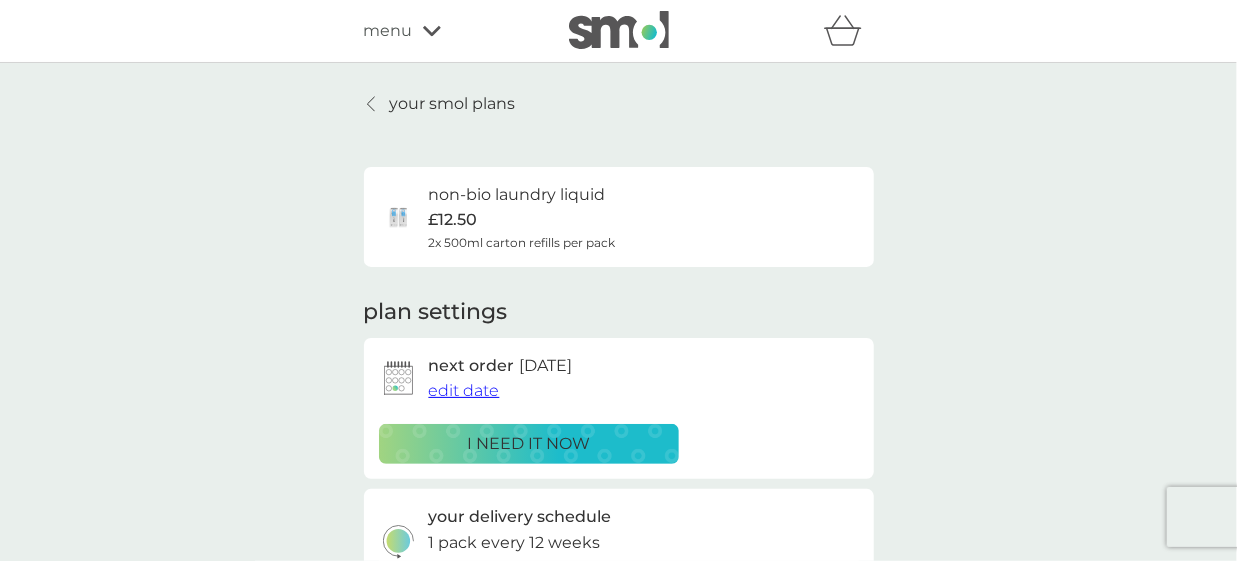 click on "your smol plans" at bounding box center [453, 104] 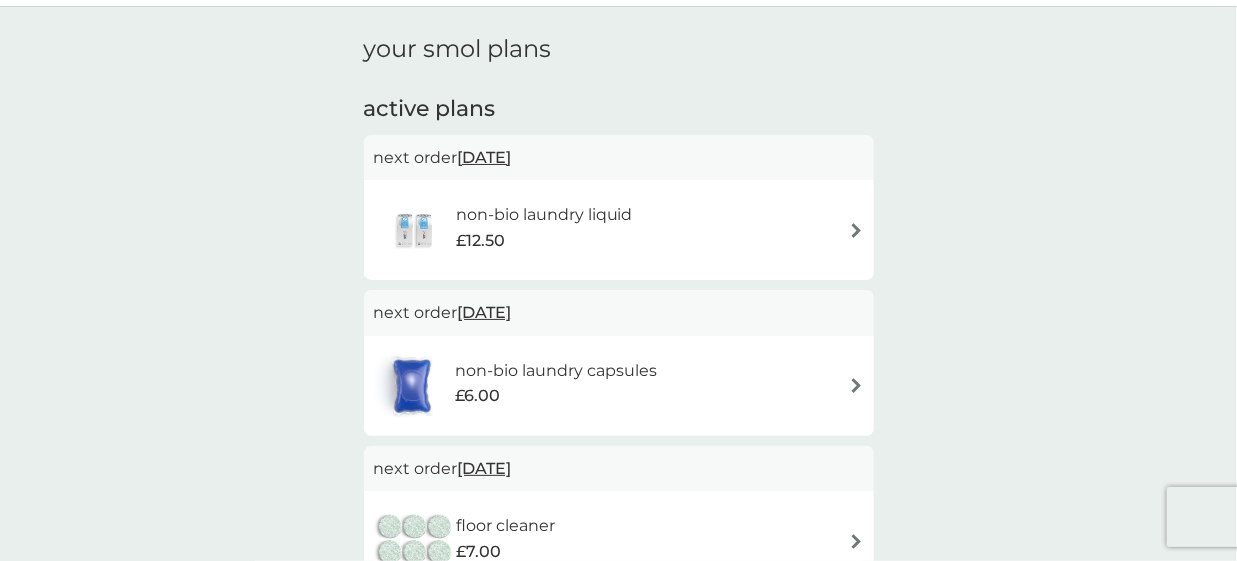 scroll, scrollTop: 100, scrollLeft: 0, axis: vertical 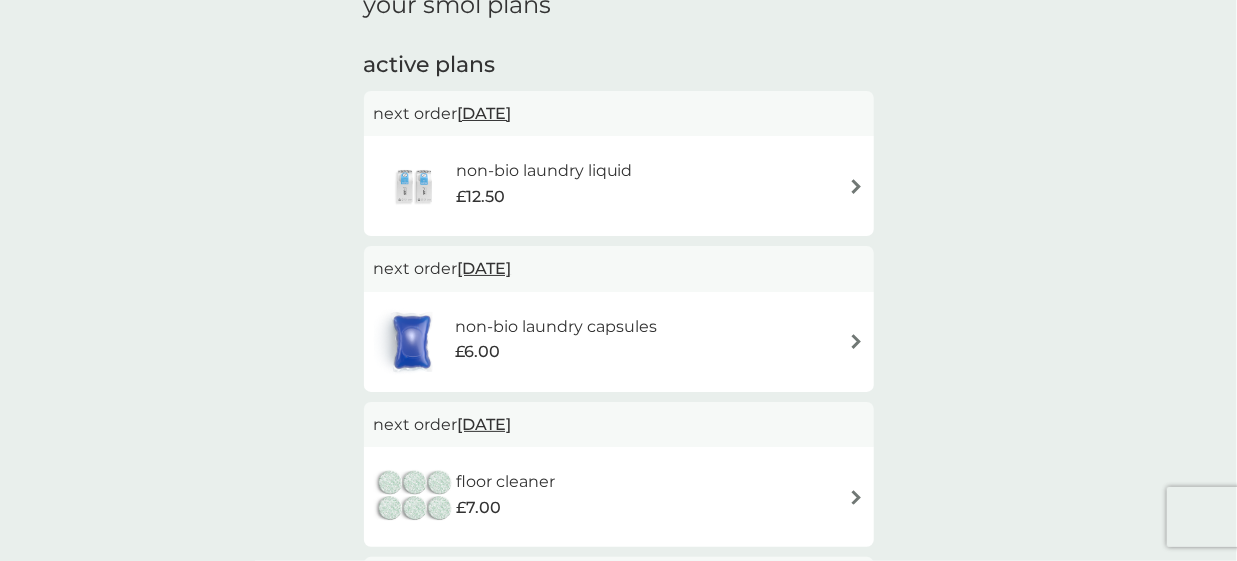 click on "non-bio laundry liquid £12.50" at bounding box center (619, 186) 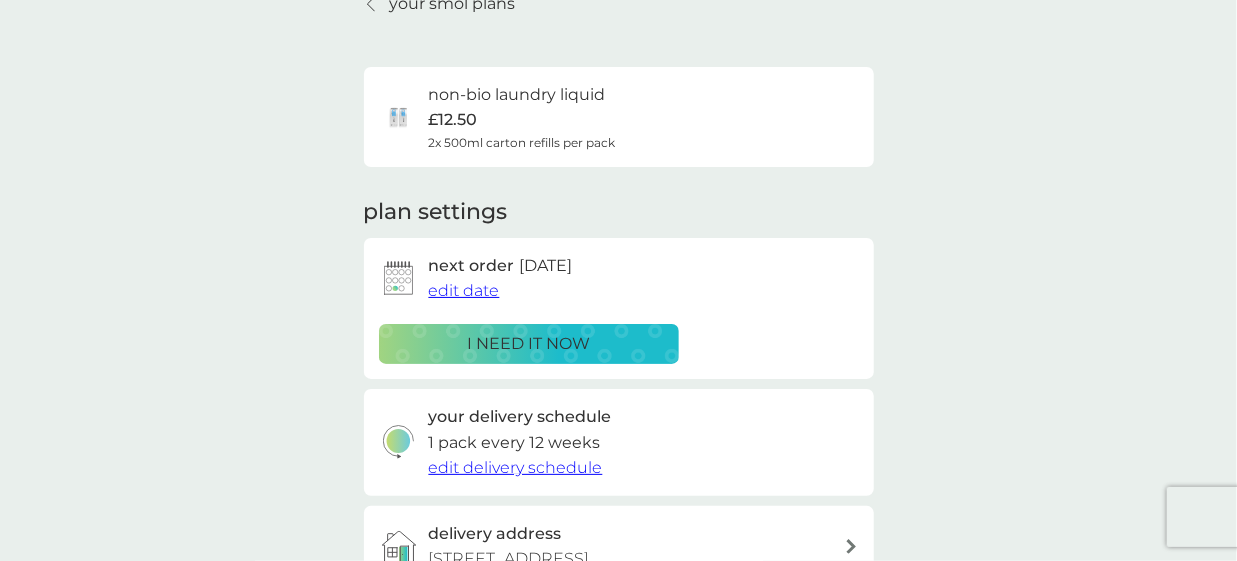 scroll, scrollTop: 0, scrollLeft: 0, axis: both 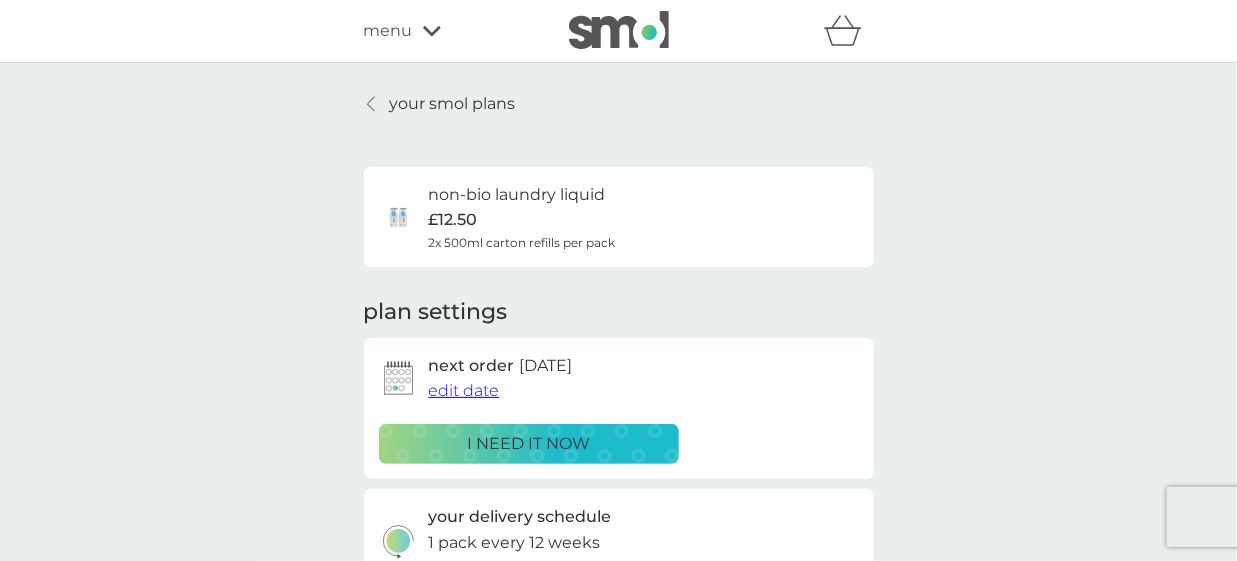 click on "your smol plans" at bounding box center (453, 104) 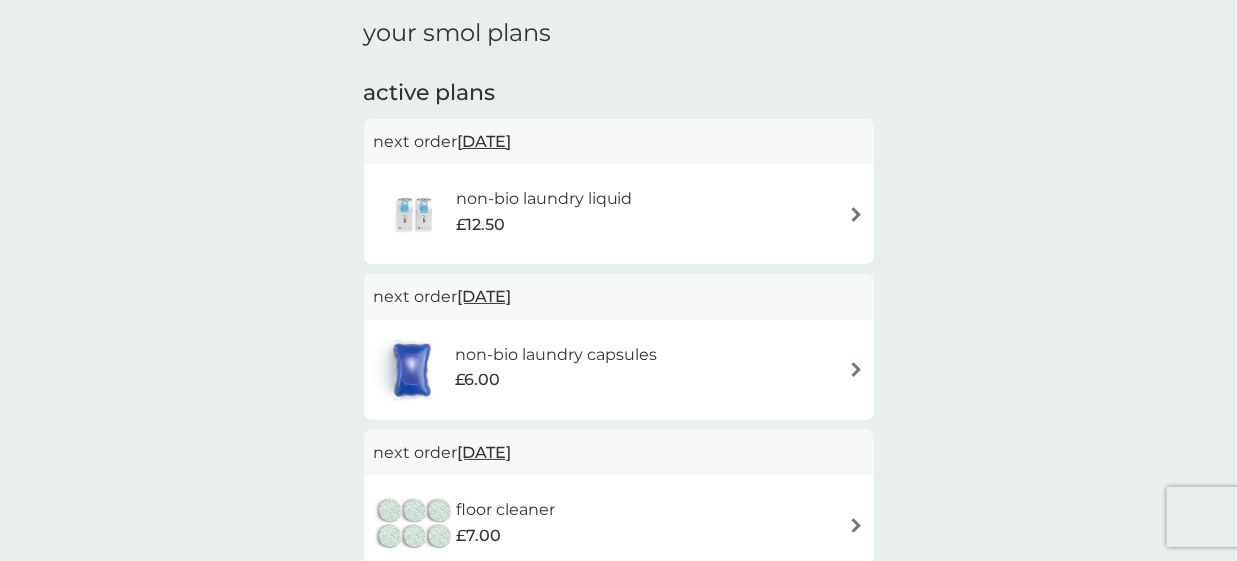 scroll, scrollTop: 100, scrollLeft: 0, axis: vertical 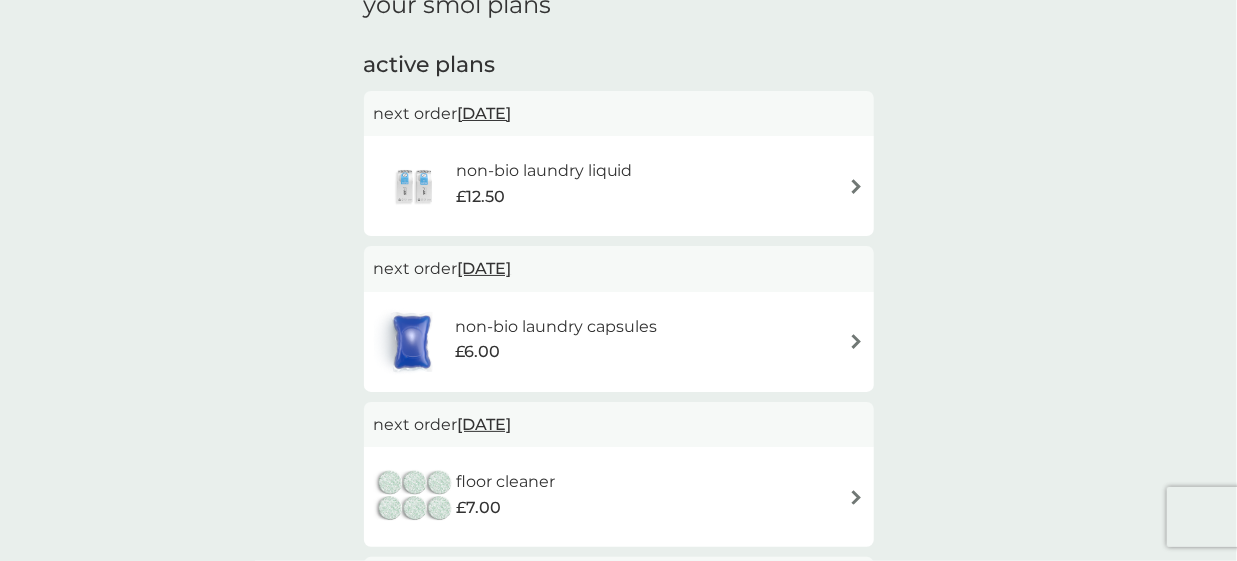 click on "£6.00" at bounding box center (556, 352) 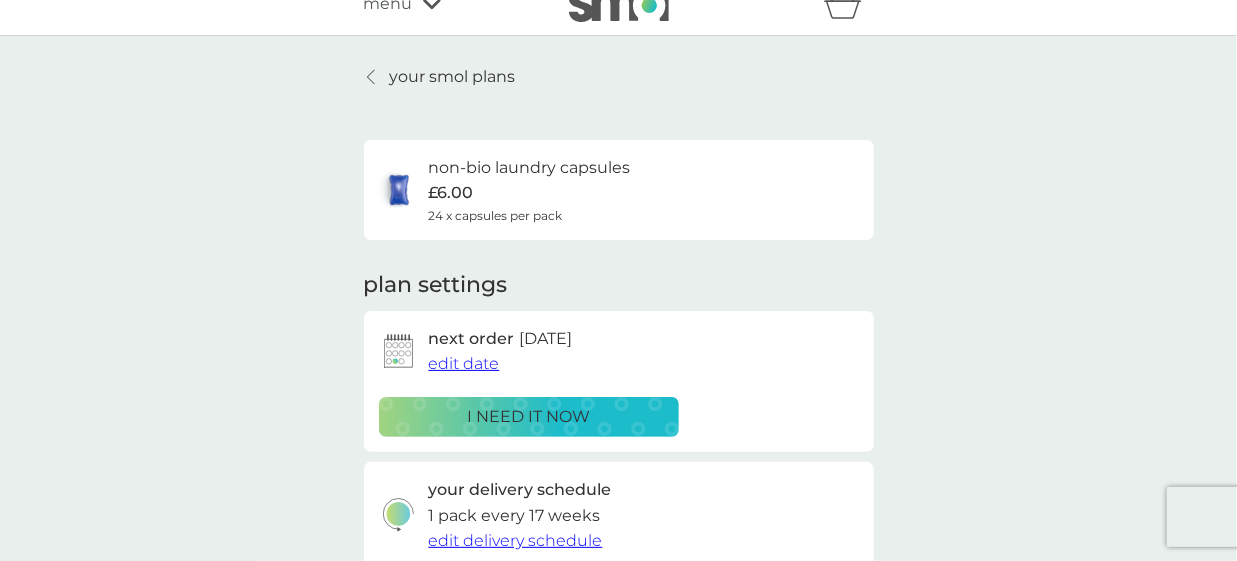 scroll, scrollTop: 0, scrollLeft: 0, axis: both 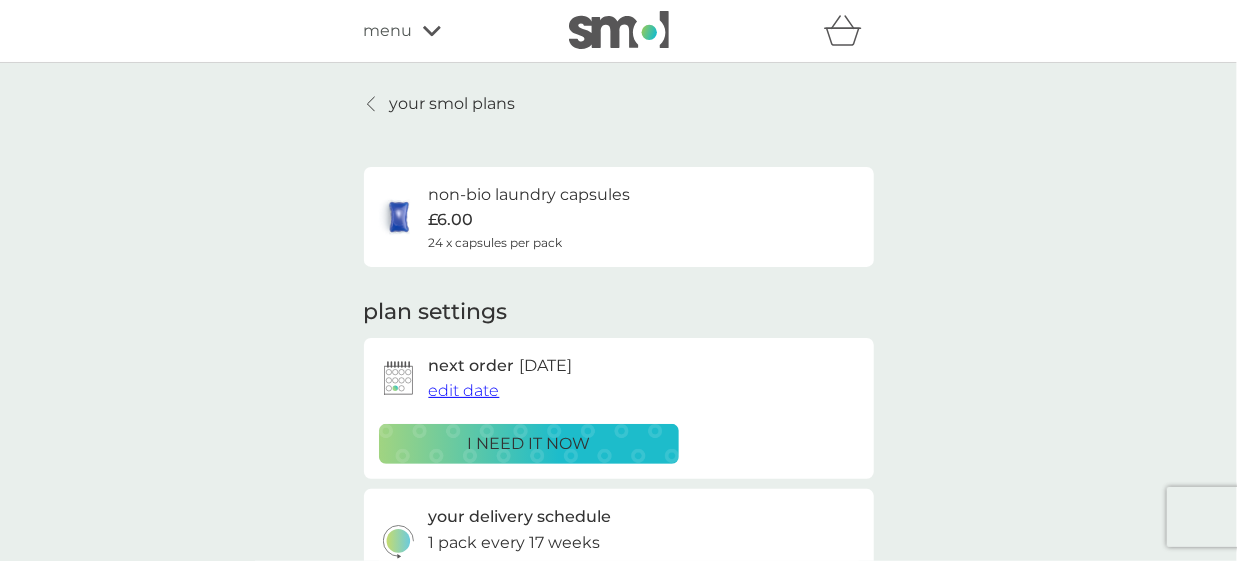 drag, startPoint x: 481, startPoint y: 103, endPoint x: 502, endPoint y: 127, distance: 31.890438 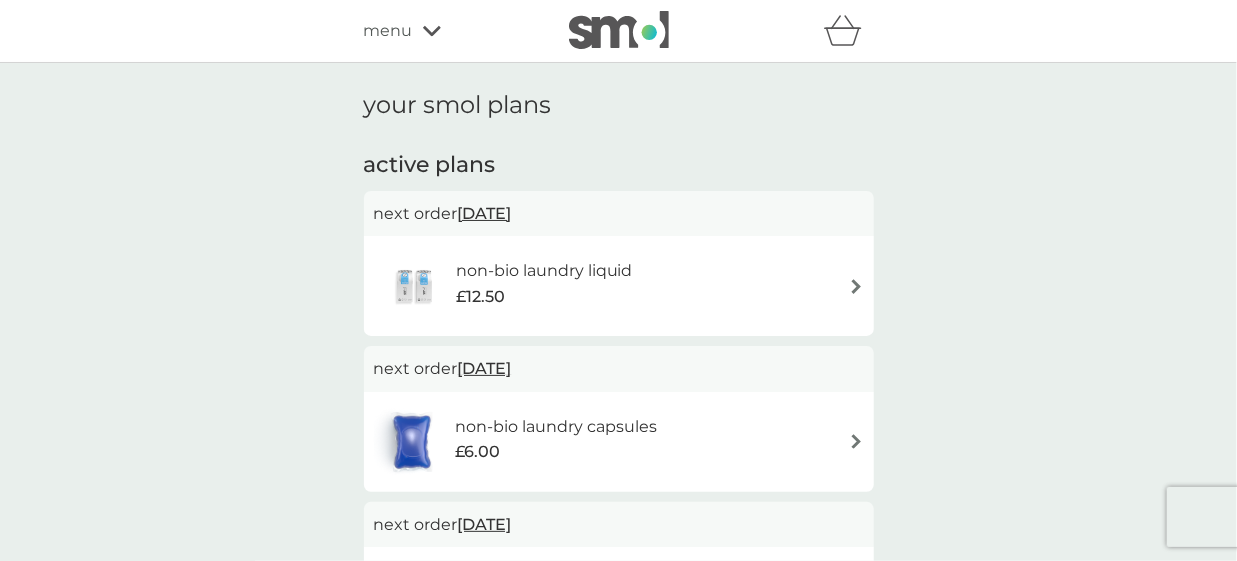 click on "non-bio laundry liquid £12.50" at bounding box center (554, 286) 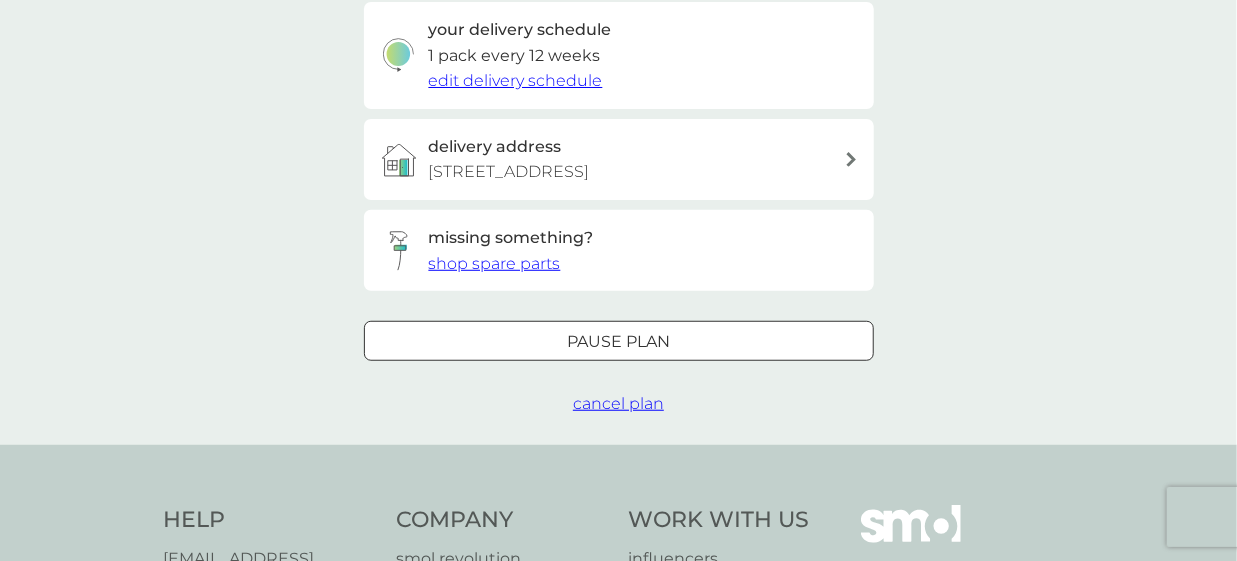 scroll, scrollTop: 599, scrollLeft: 0, axis: vertical 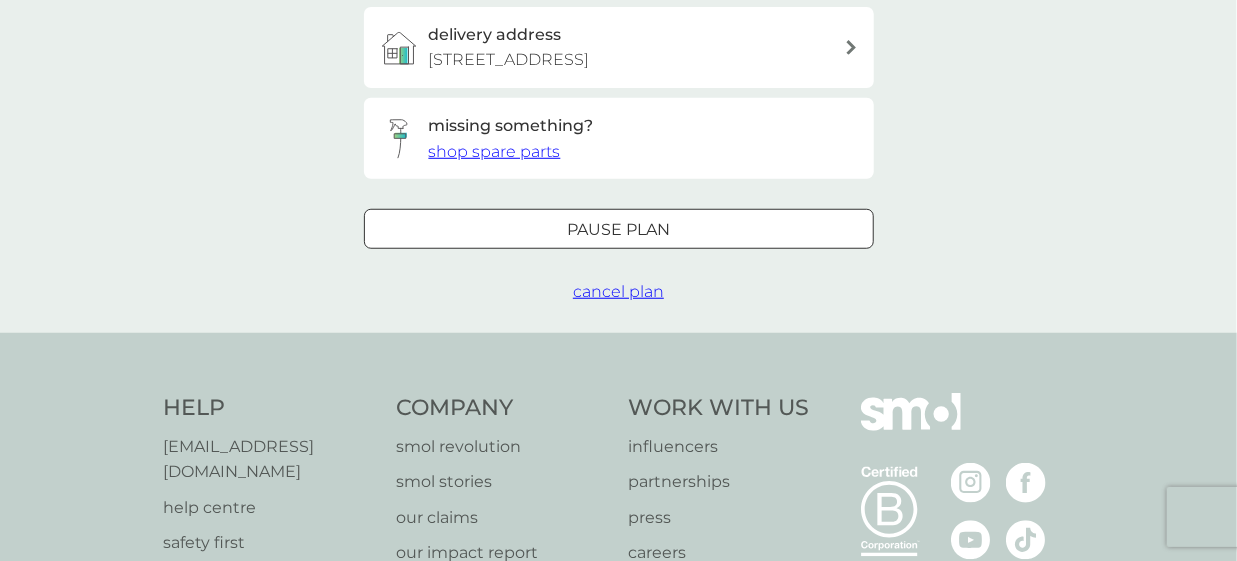 click on "cancel plan" at bounding box center [618, 291] 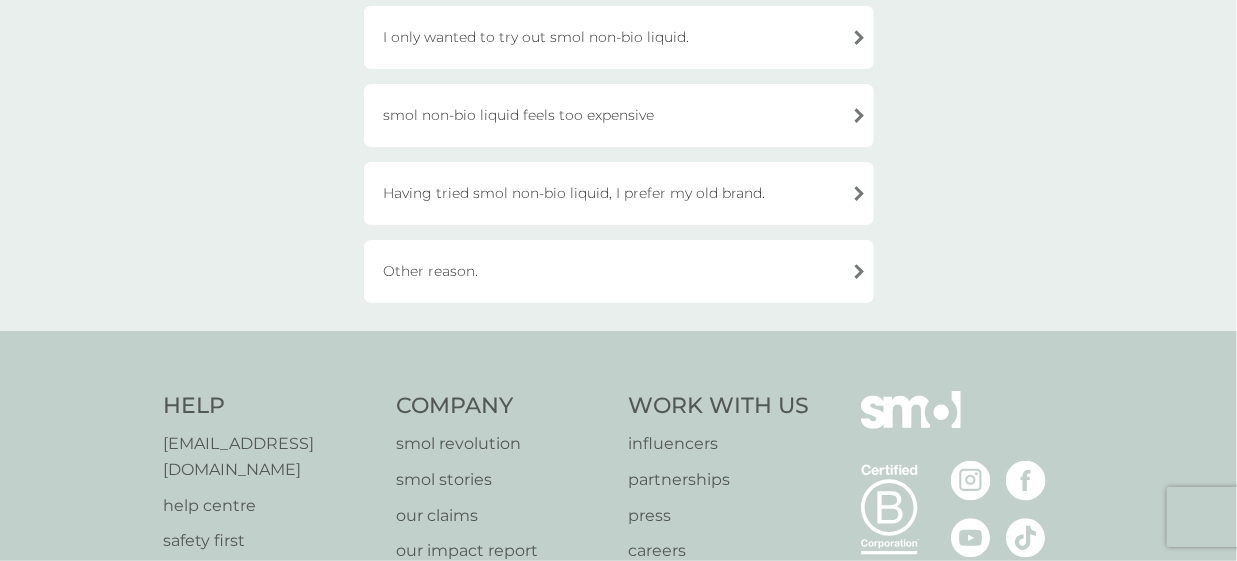scroll, scrollTop: 700, scrollLeft: 0, axis: vertical 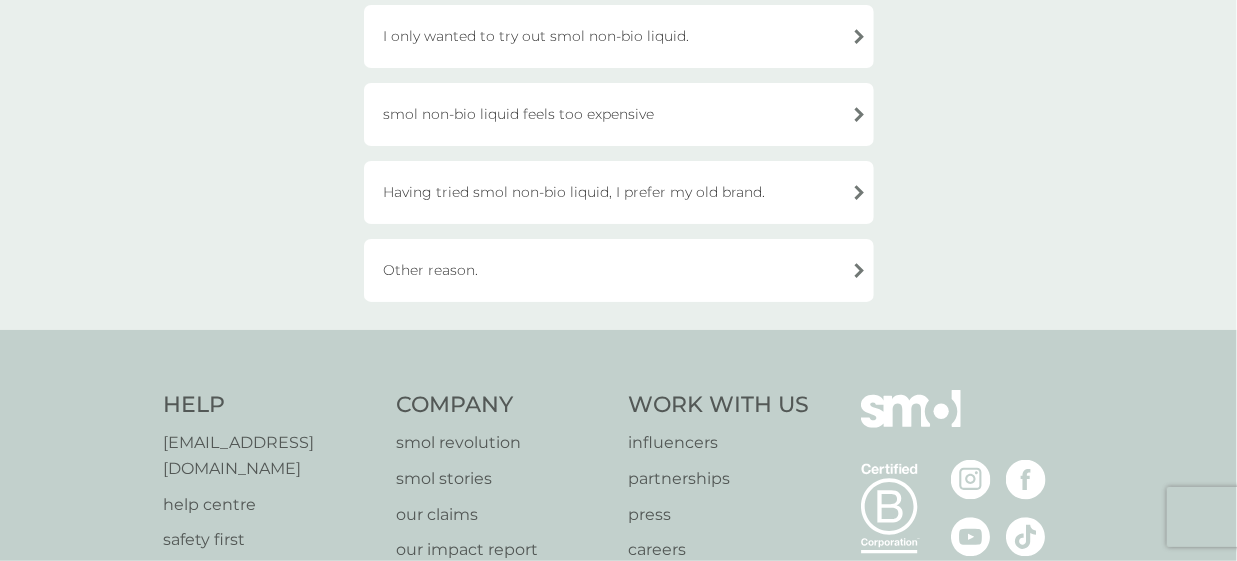 click on "Other reason." at bounding box center [619, 270] 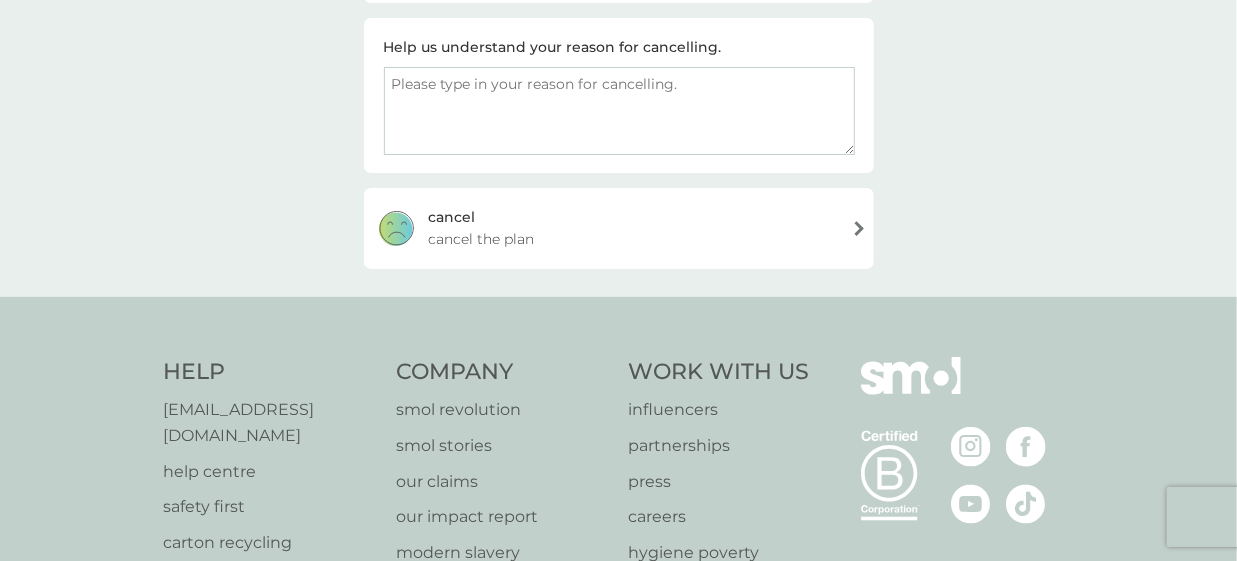 scroll, scrollTop: 213, scrollLeft: 0, axis: vertical 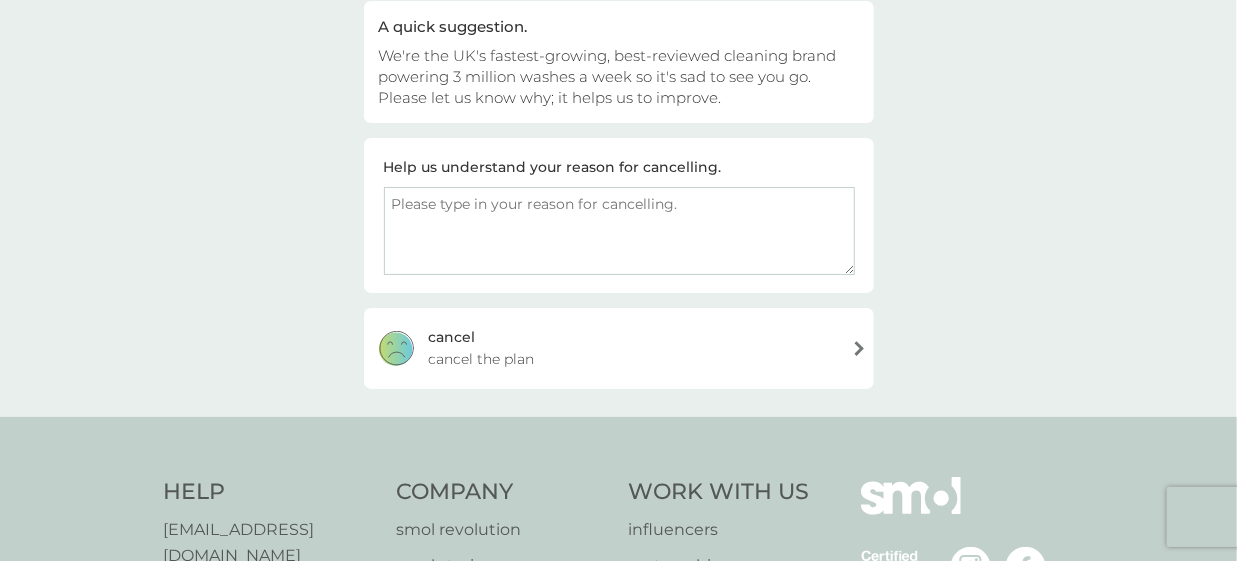 click on "cancel the plan" at bounding box center (482, 359) 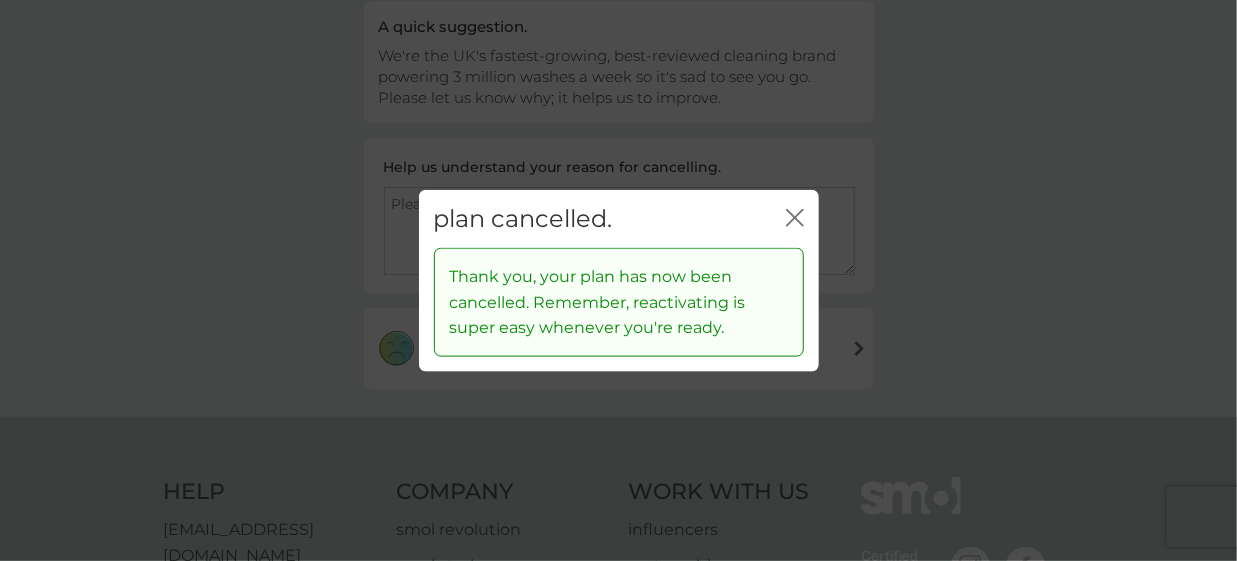 click on "close" 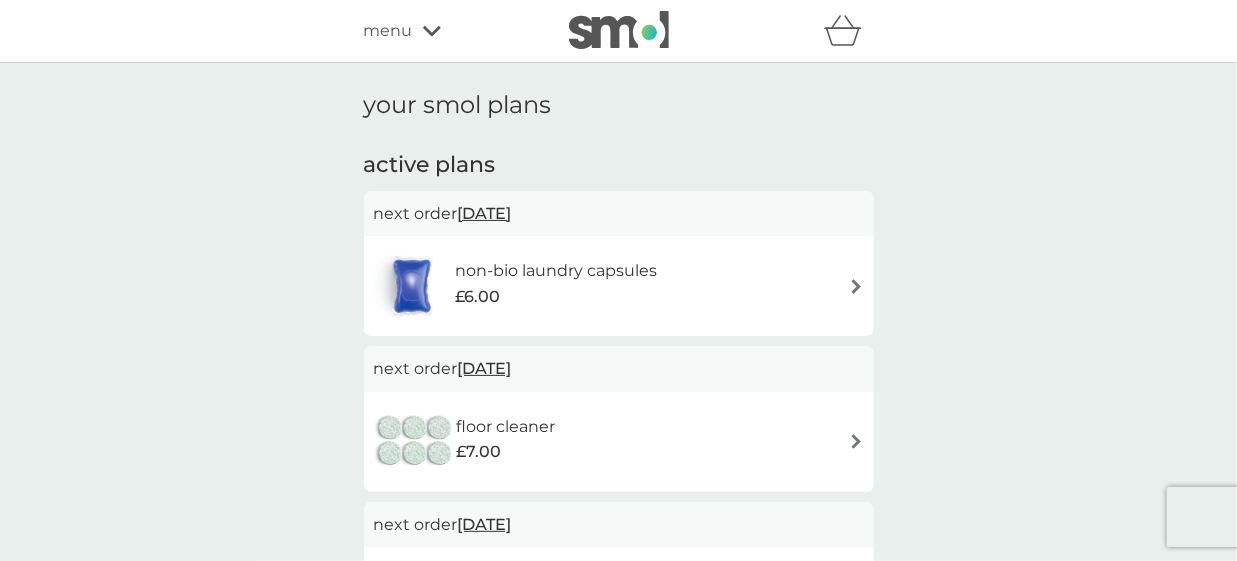 click on "non-bio laundry capsules £6.00" at bounding box center [566, 286] 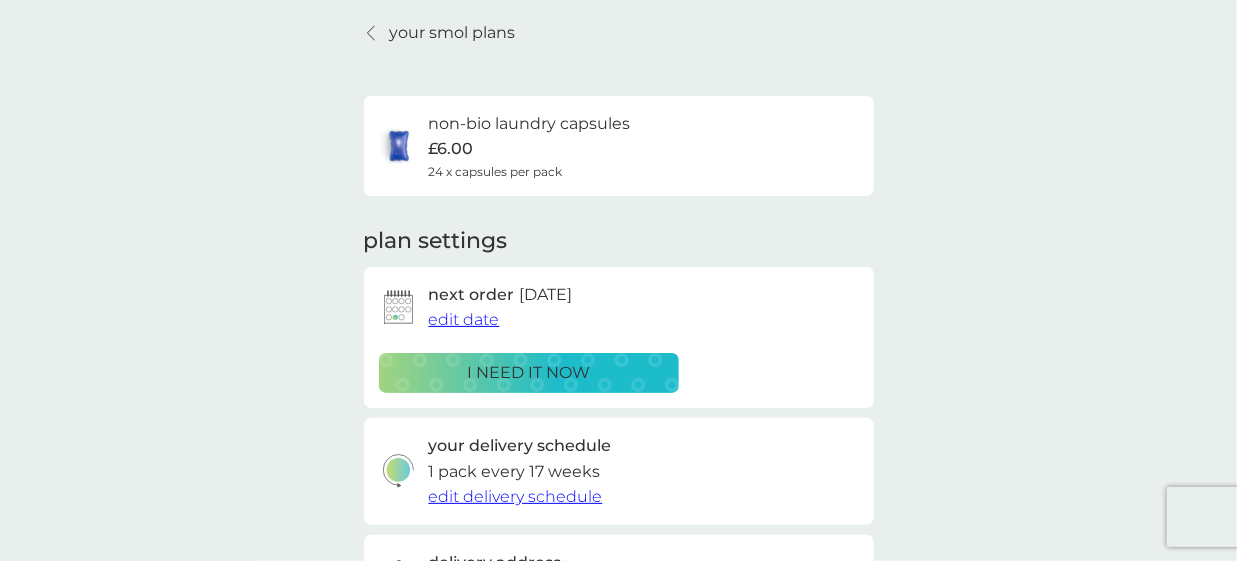 scroll, scrollTop: 100, scrollLeft: 0, axis: vertical 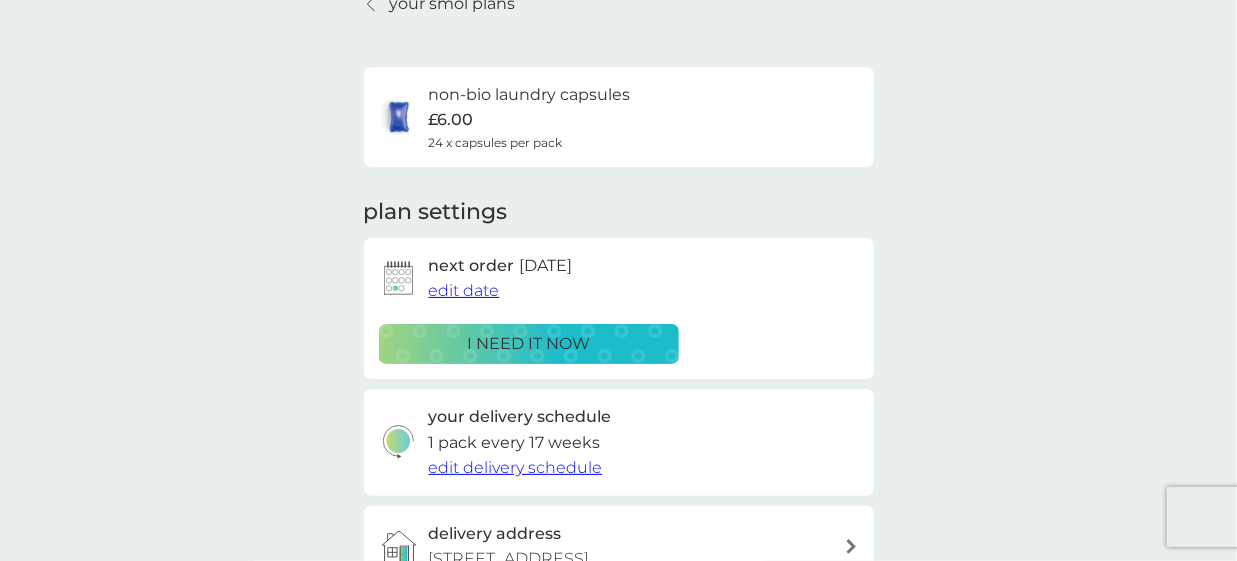 click on "edit date" at bounding box center (464, 290) 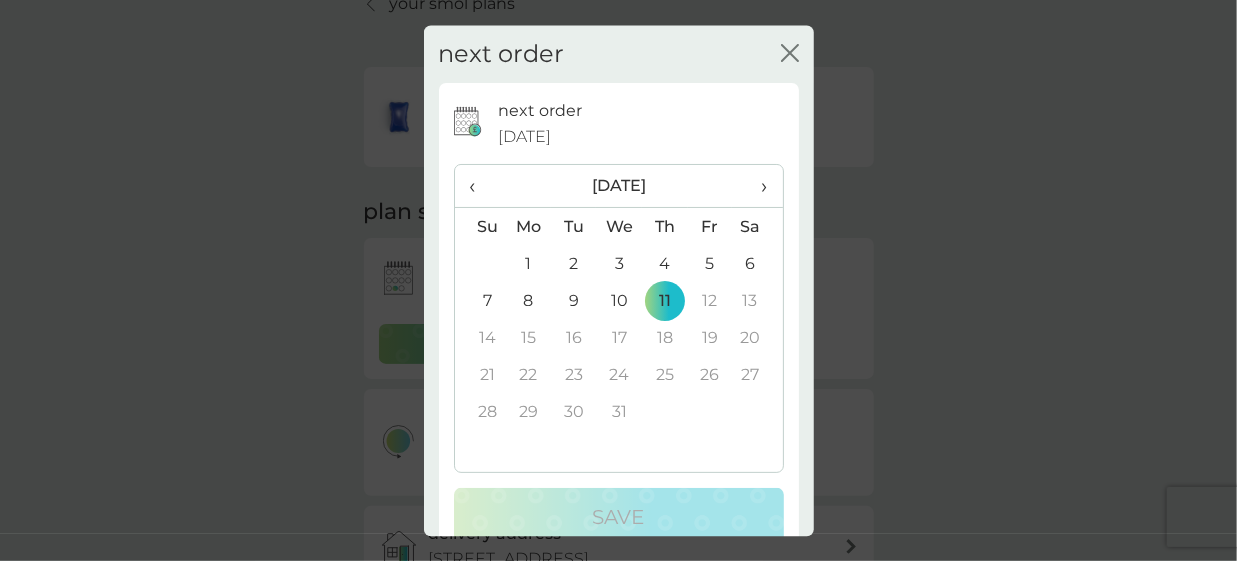 click on "‹" at bounding box center [480, 187] 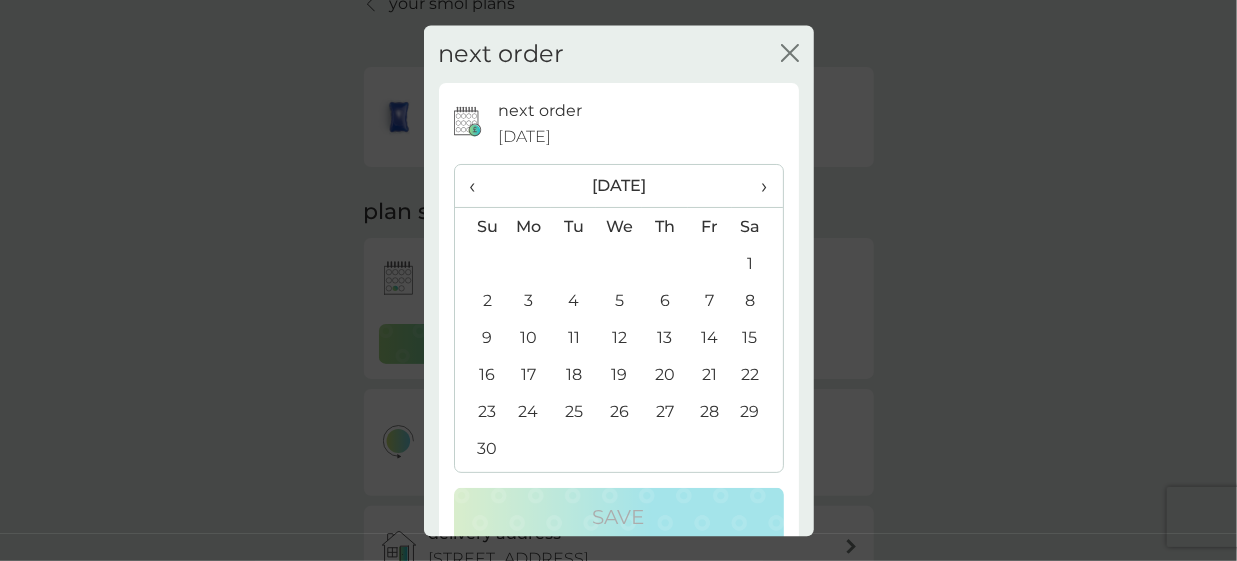 click on "‹" at bounding box center [480, 187] 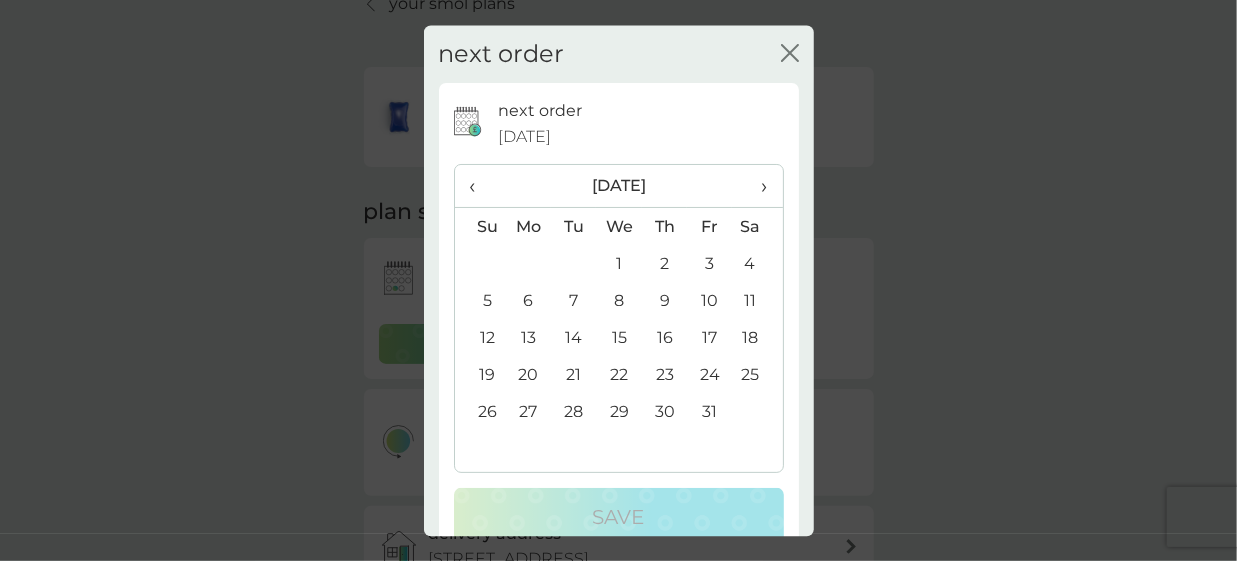 click on "‹" at bounding box center [480, 187] 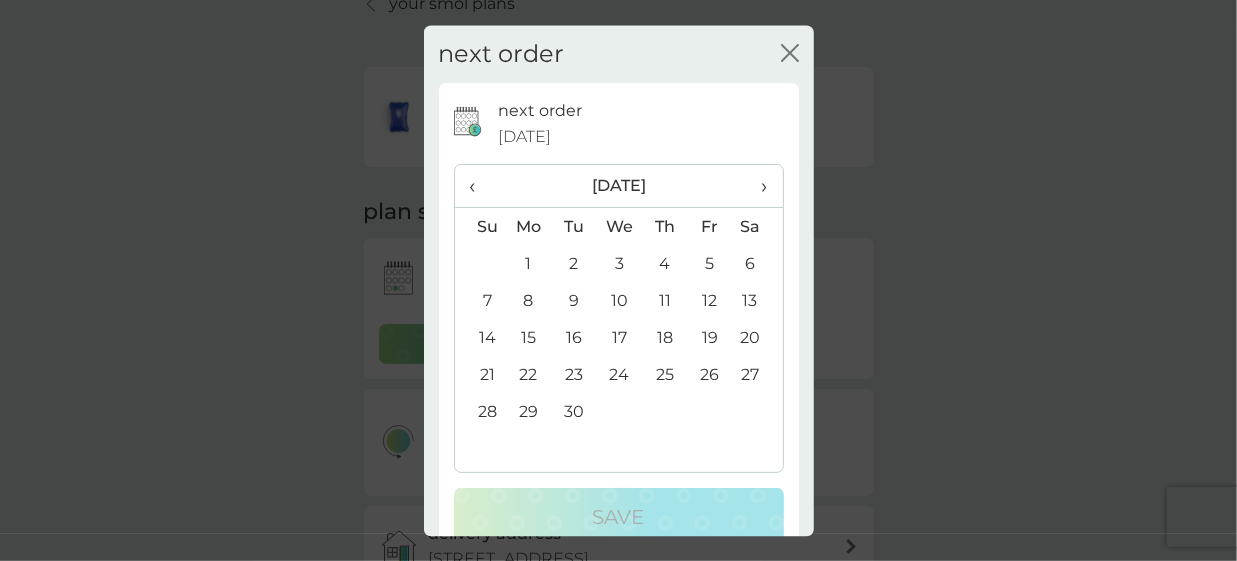 click on "‹" at bounding box center [480, 187] 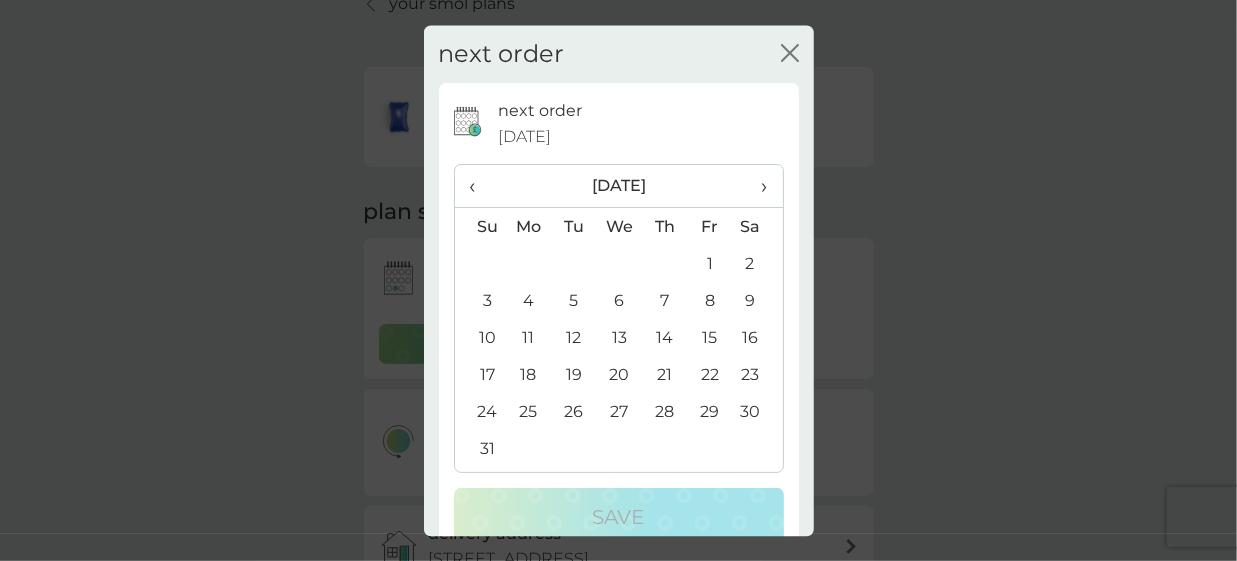 click on "31" at bounding box center [480, 449] 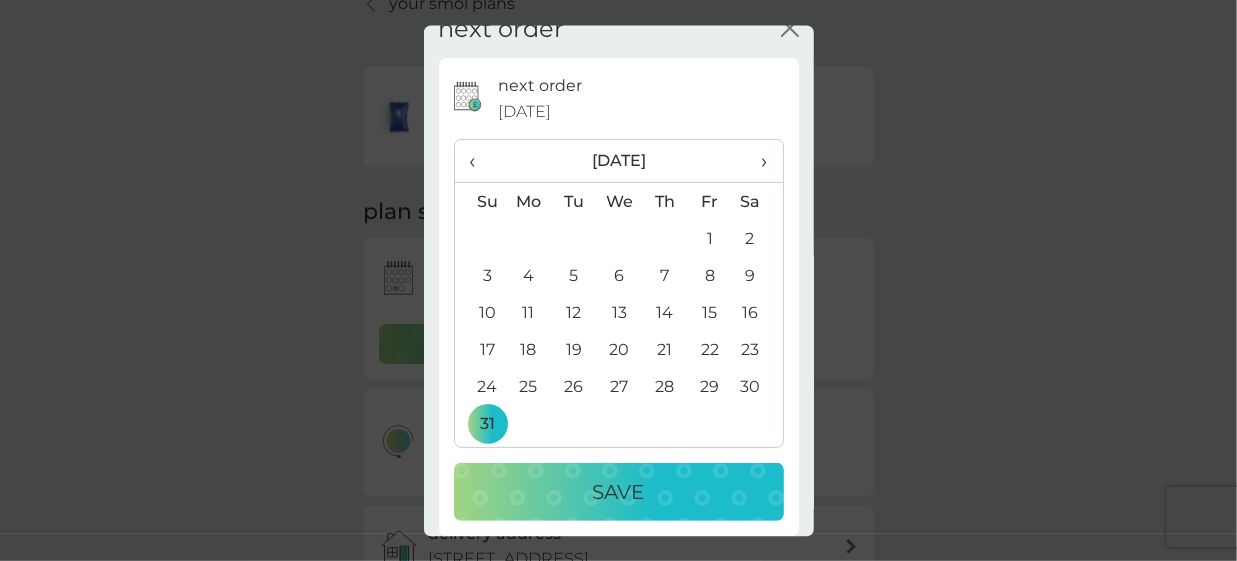 scroll, scrollTop: 39, scrollLeft: 0, axis: vertical 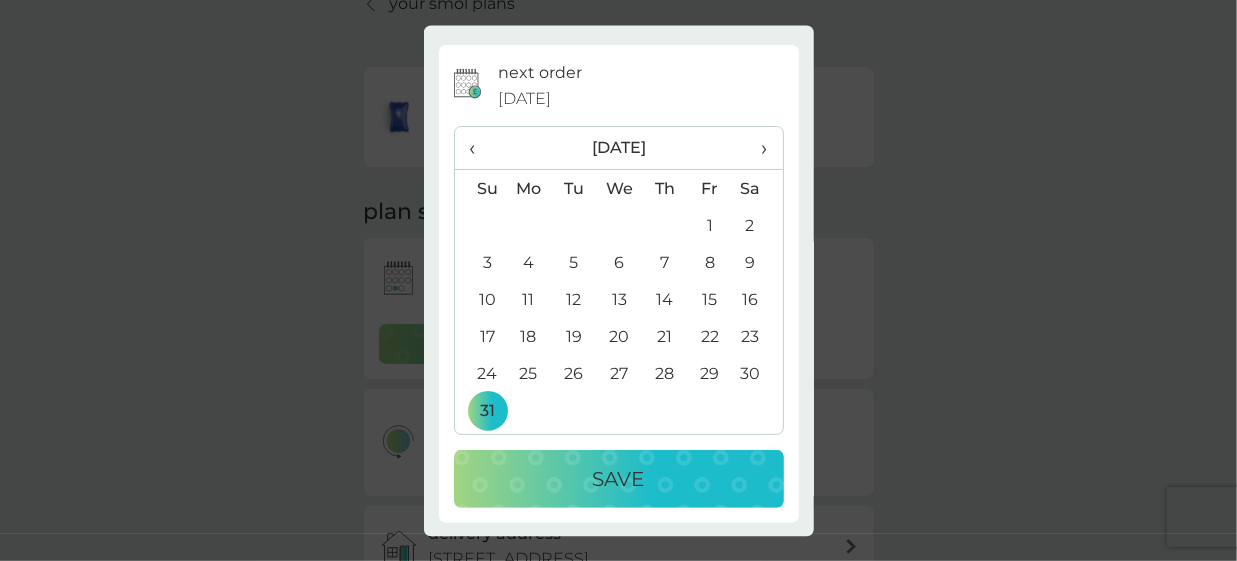 click on "Save" at bounding box center [619, 479] 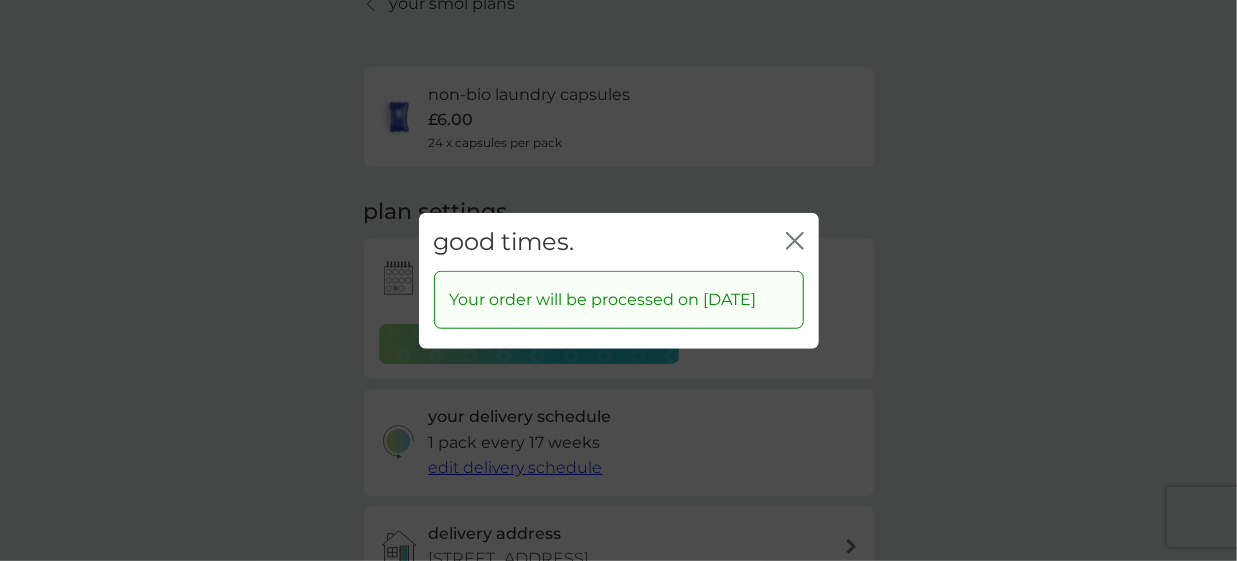 click 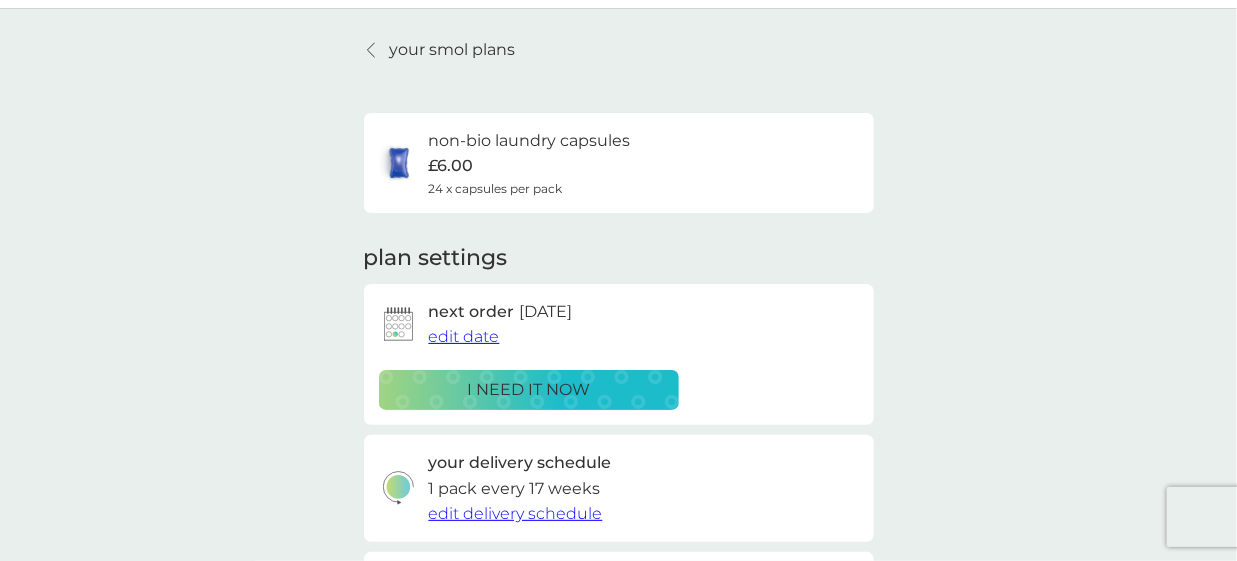 scroll, scrollTop: 0, scrollLeft: 0, axis: both 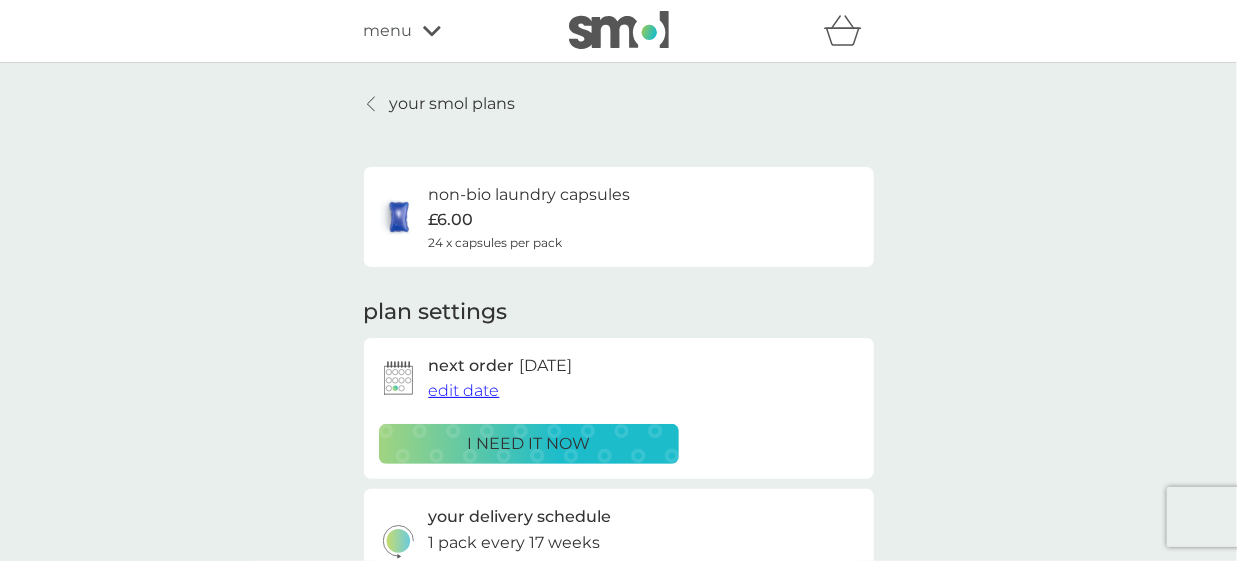 click on "your smol plans" at bounding box center [453, 104] 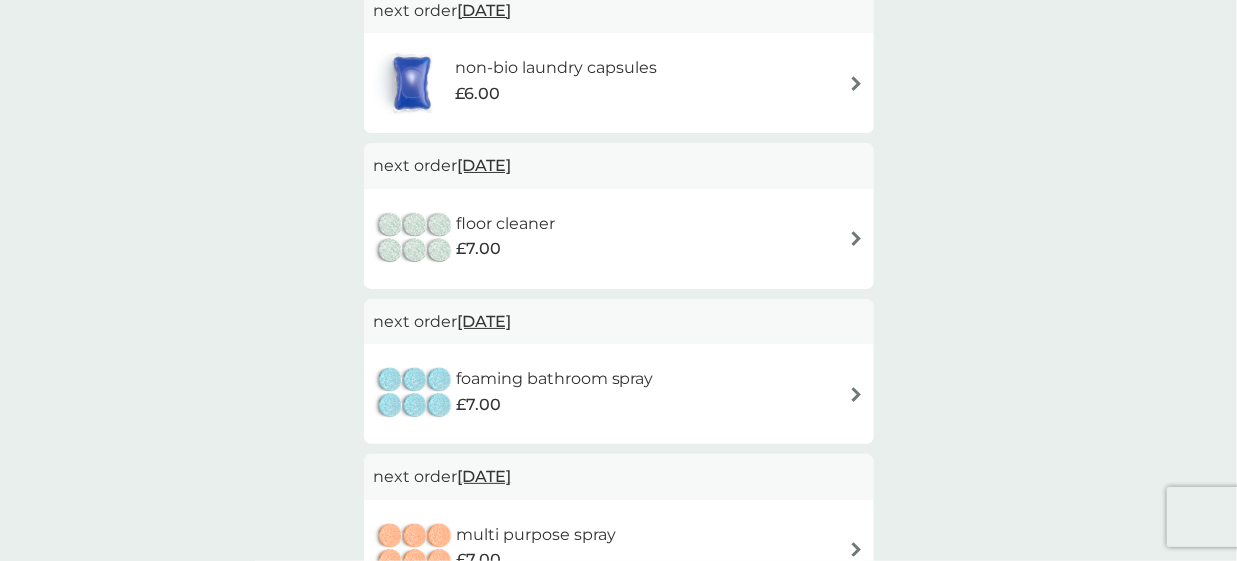 scroll, scrollTop: 0, scrollLeft: 0, axis: both 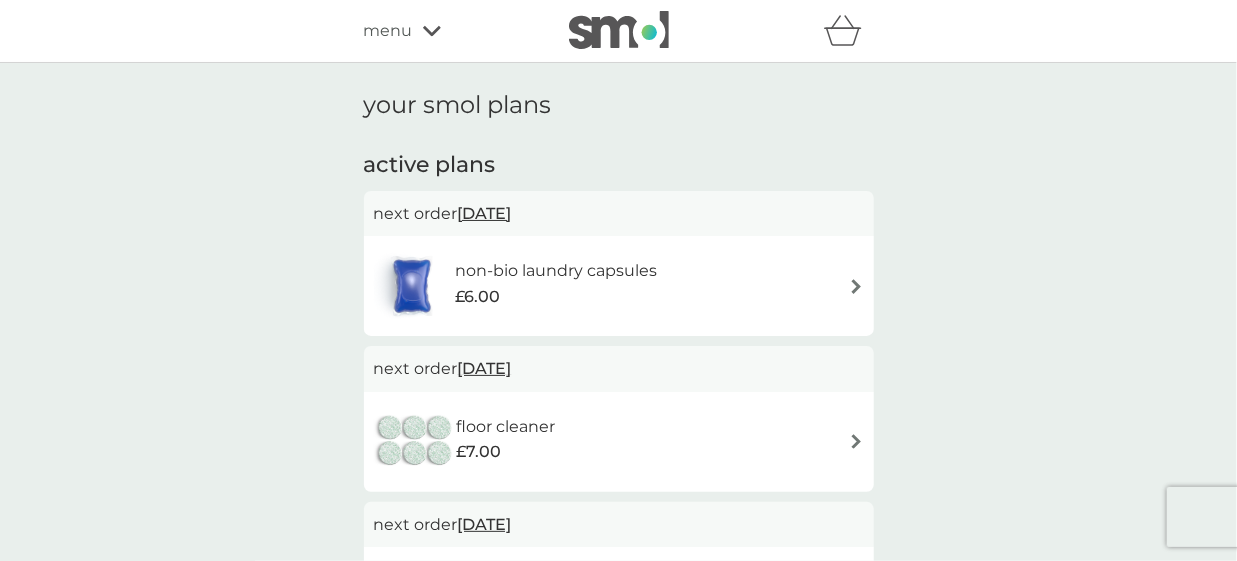 click on "menu" at bounding box center [388, 31] 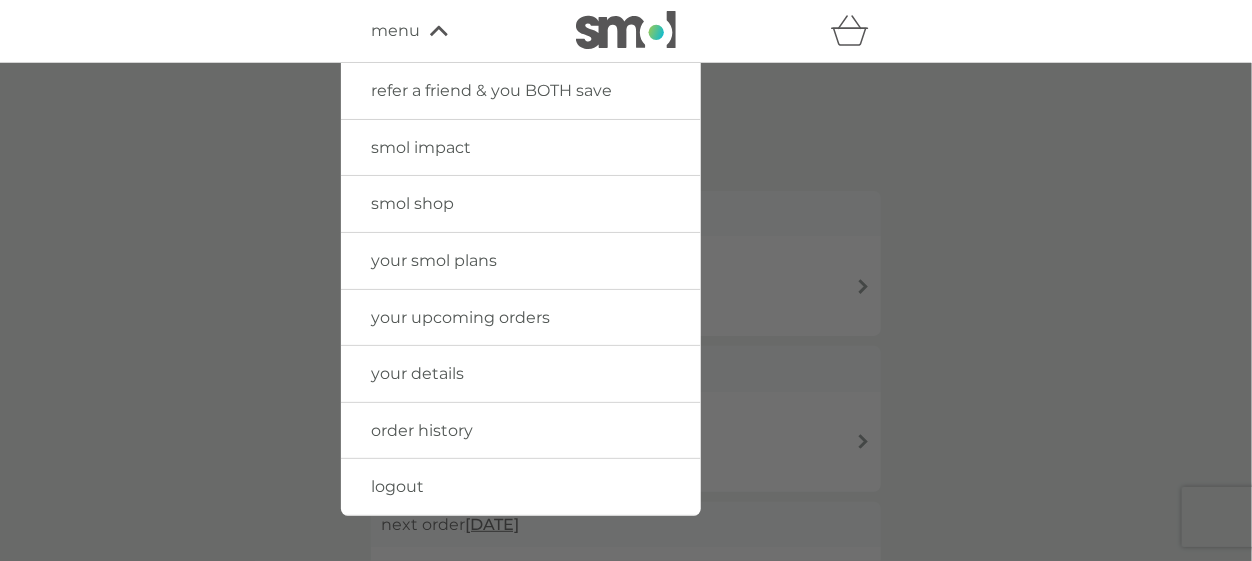 click on "smol shop" at bounding box center [412, 203] 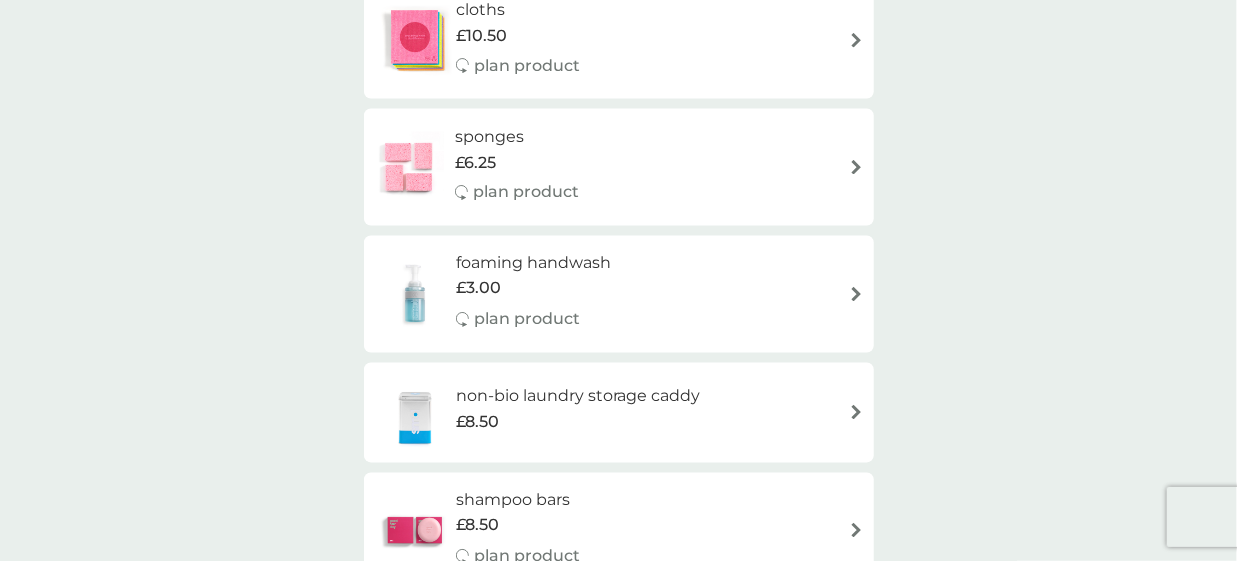 scroll, scrollTop: 1500, scrollLeft: 0, axis: vertical 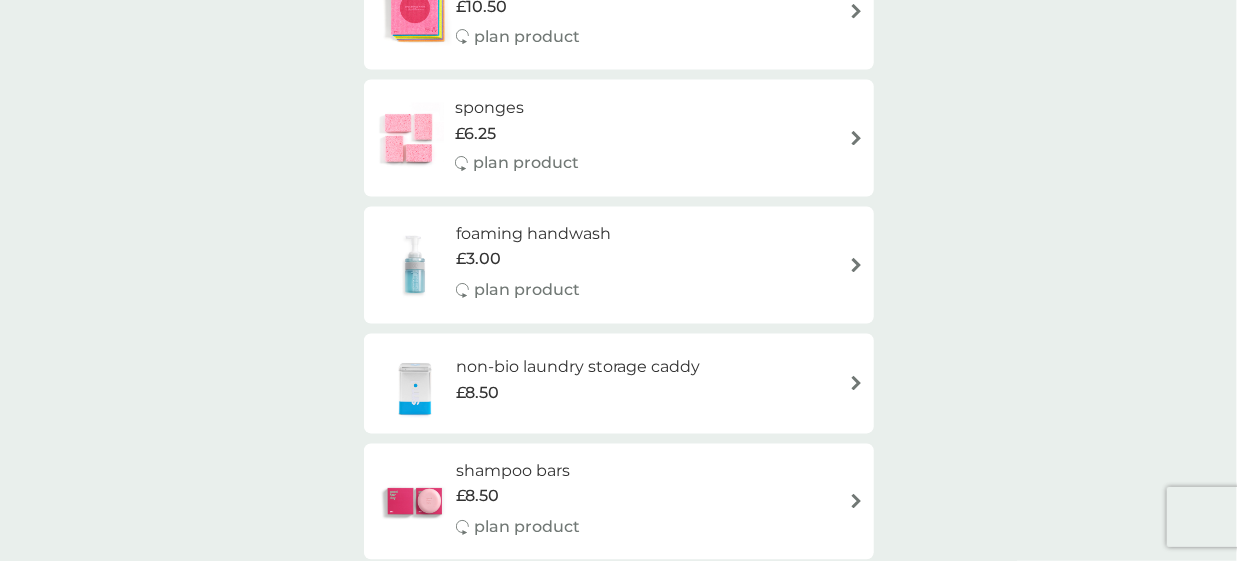 click on "foaming handwash £3.00 plan product" at bounding box center [619, 265] 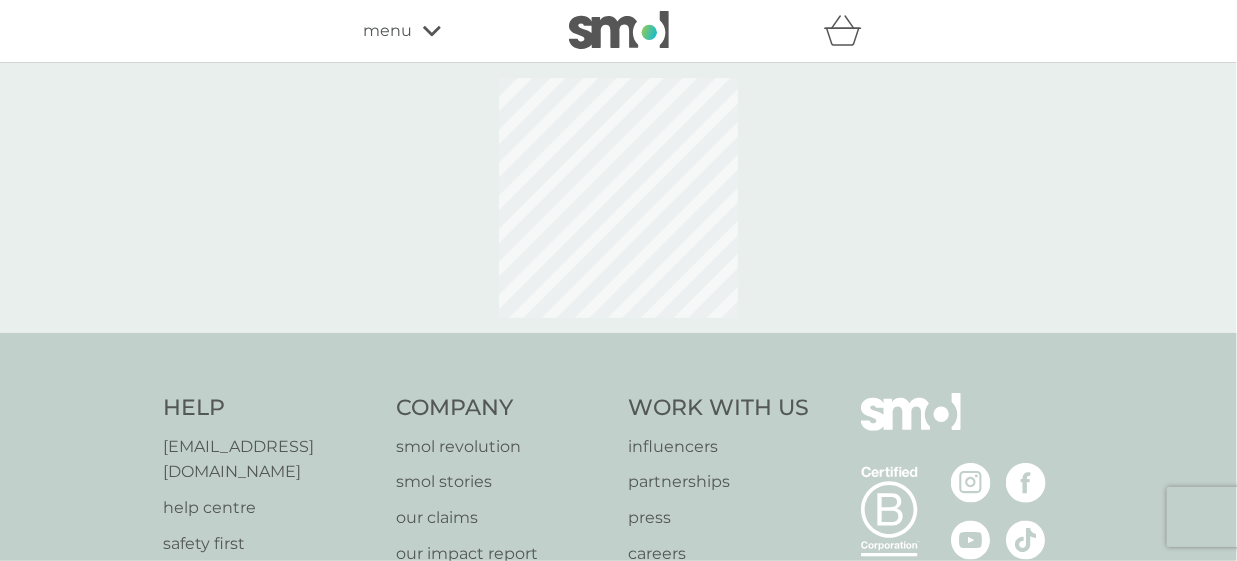 select on "119" 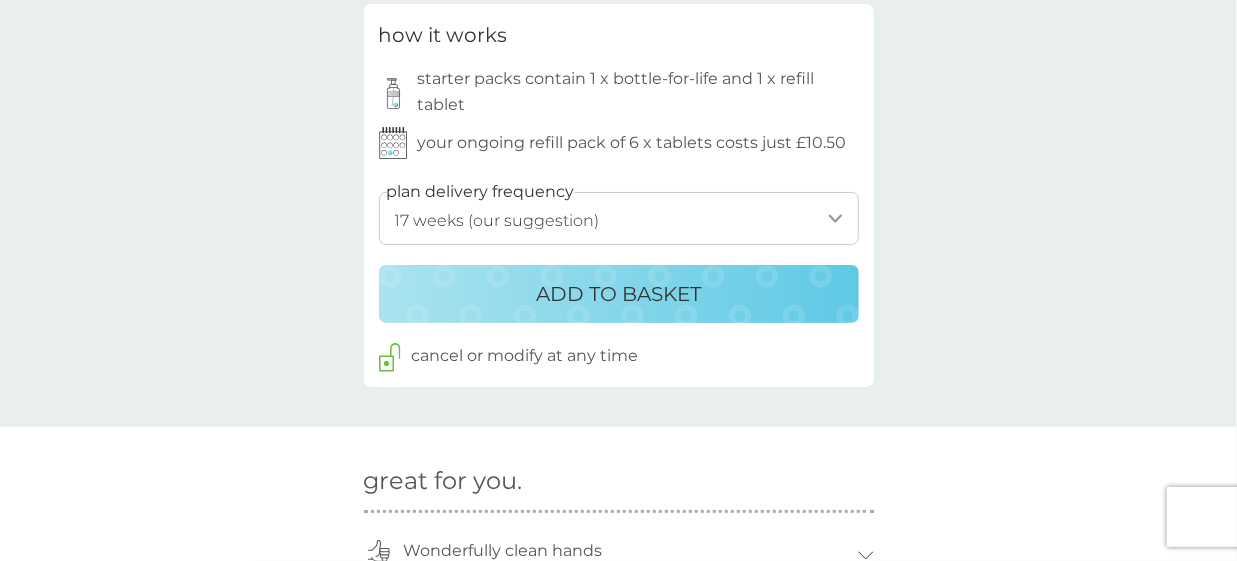 scroll, scrollTop: 1100, scrollLeft: 0, axis: vertical 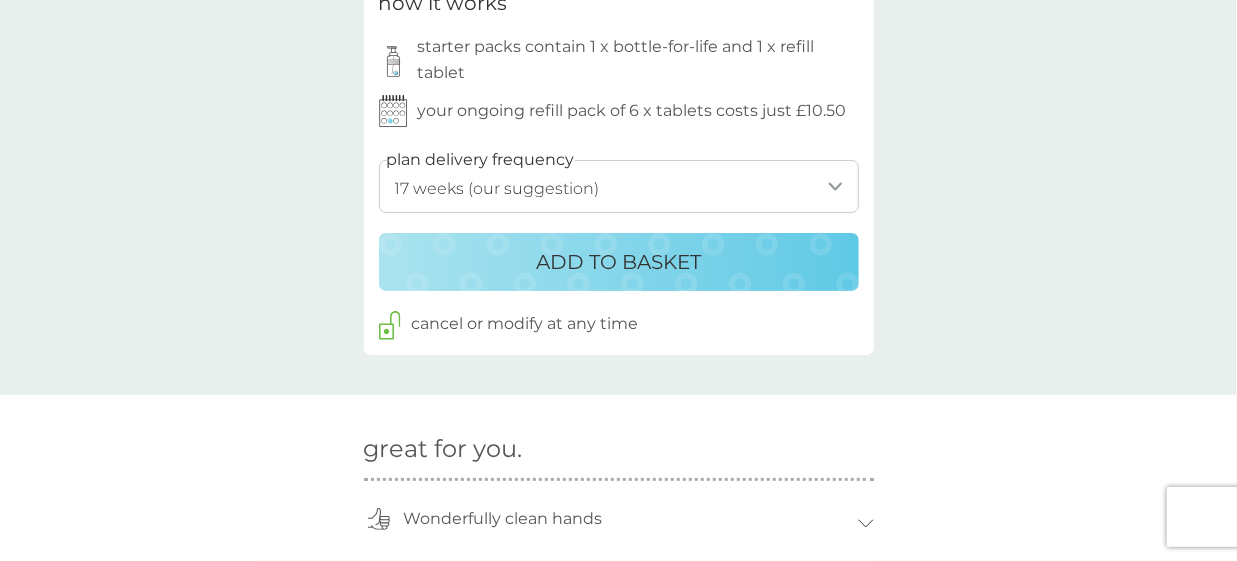 click on "ADD TO BASKET" at bounding box center [618, 262] 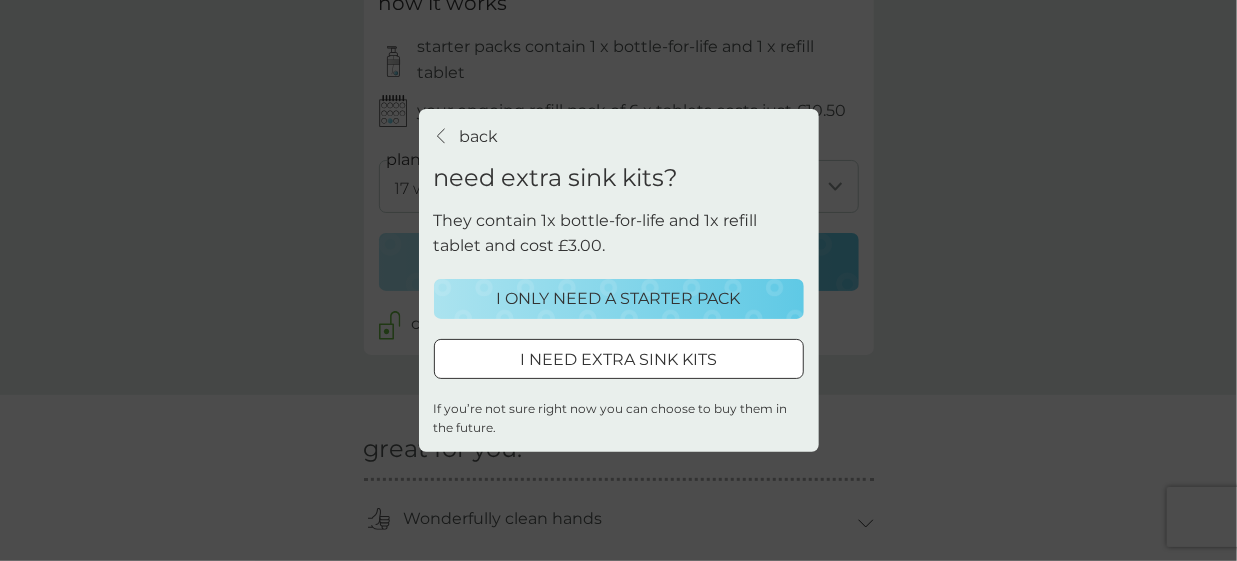 click on "I NEED EXTRA SINK KITS" at bounding box center (618, 360) 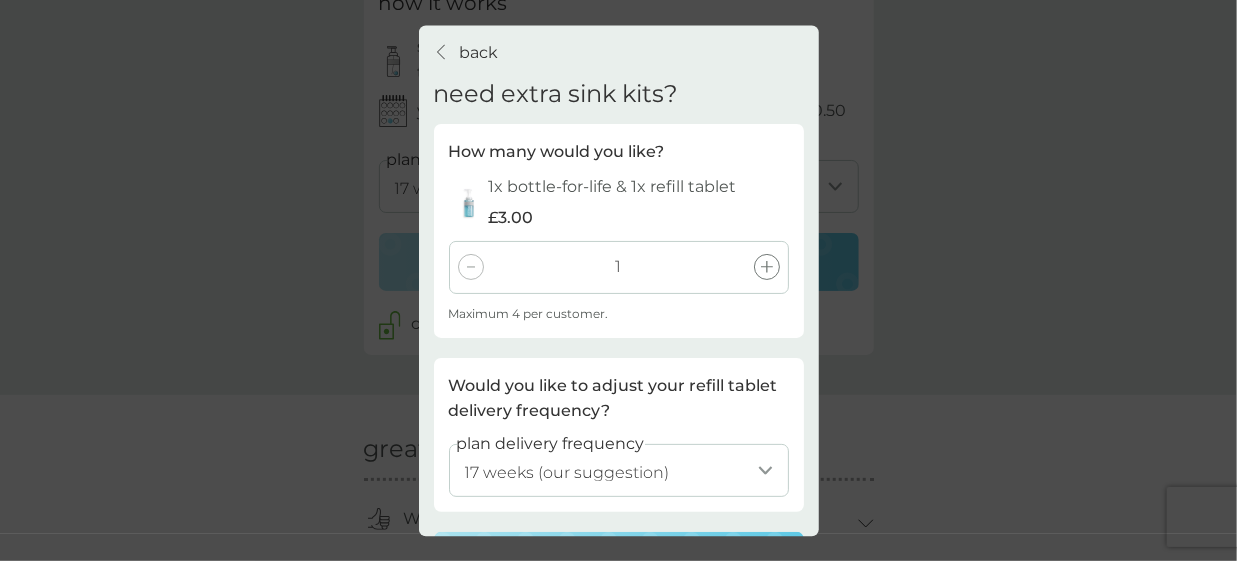 click 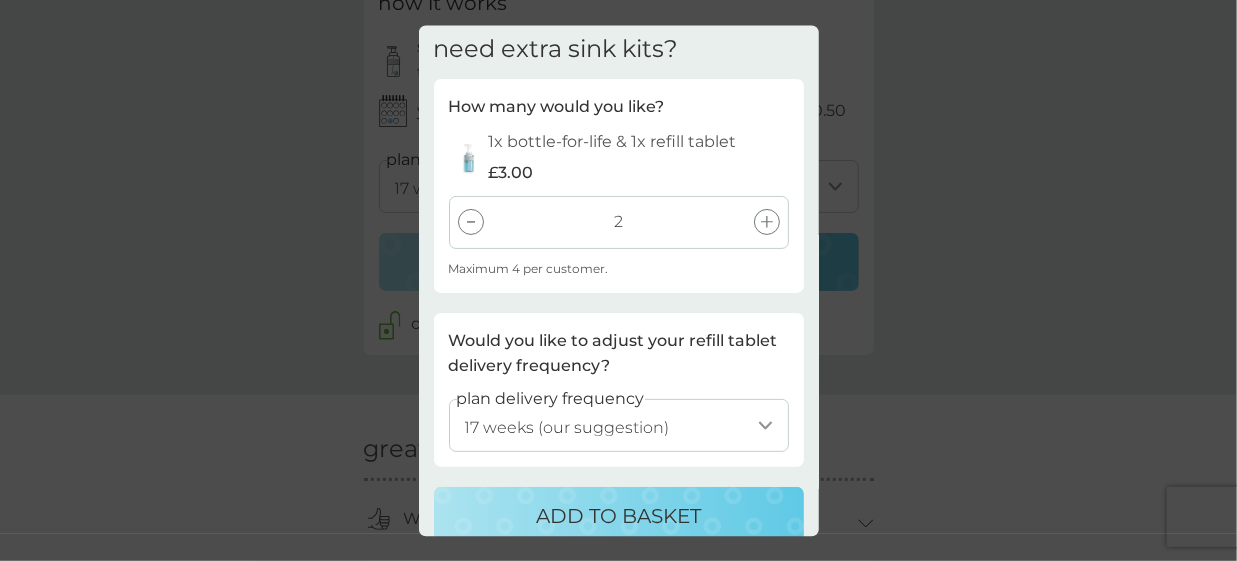 scroll, scrollTop: 68, scrollLeft: 0, axis: vertical 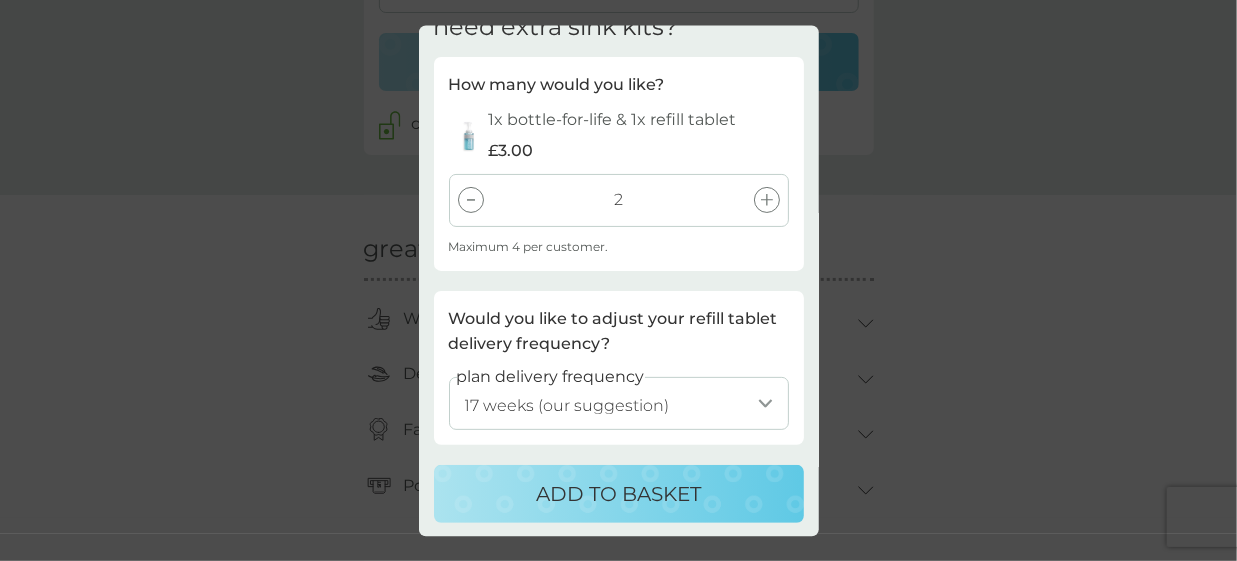 click on "ADD TO BASKET" at bounding box center (618, 494) 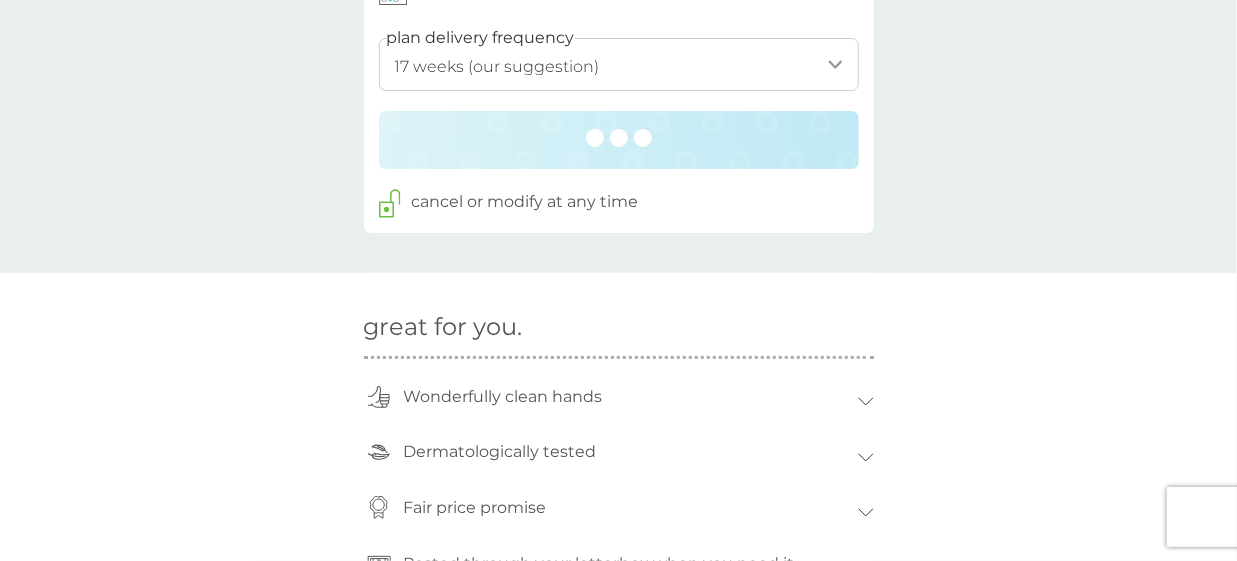 scroll, scrollTop: 999, scrollLeft: 0, axis: vertical 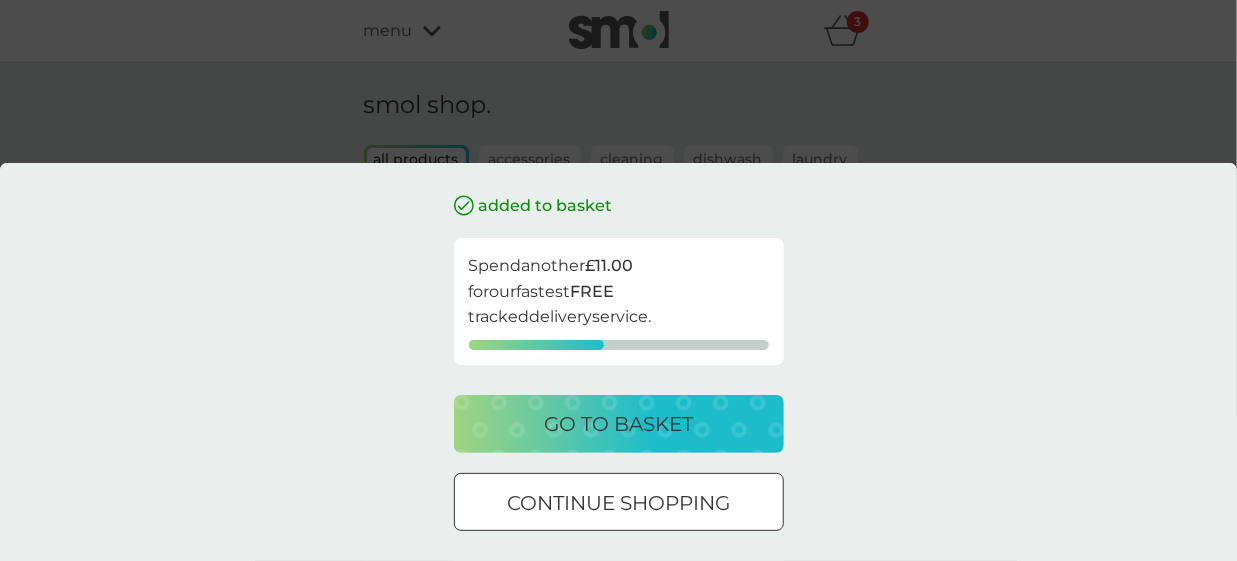 click on "go to basket" at bounding box center (618, 424) 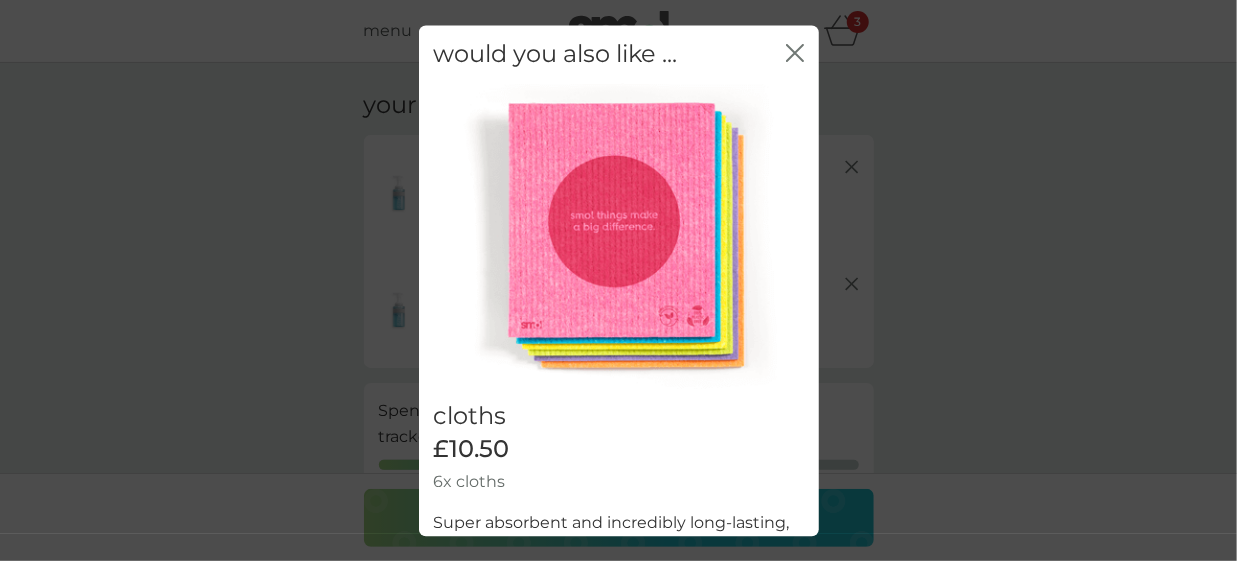 click on "would you also like ... close" at bounding box center (619, 54) 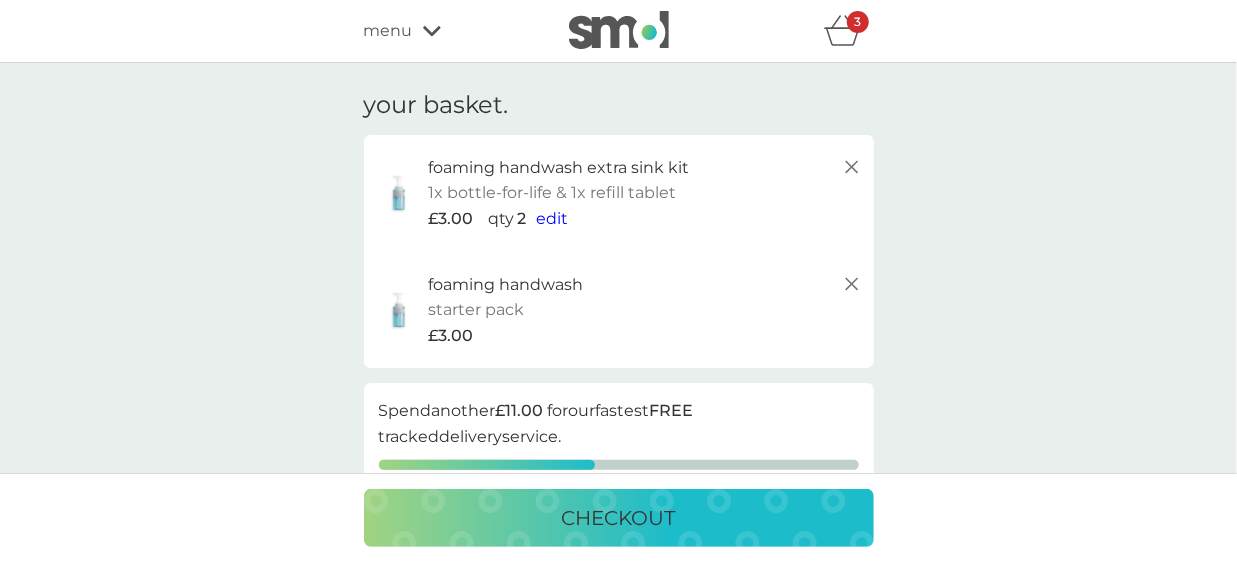click on "3" at bounding box center [858, 22] 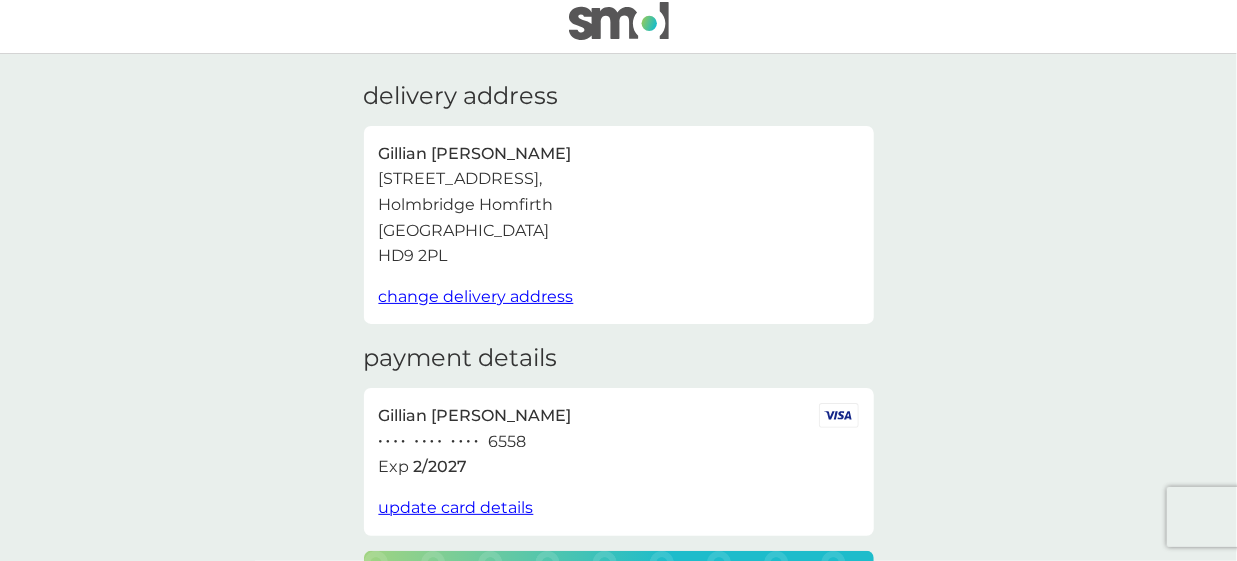 scroll, scrollTop: 0, scrollLeft: 0, axis: both 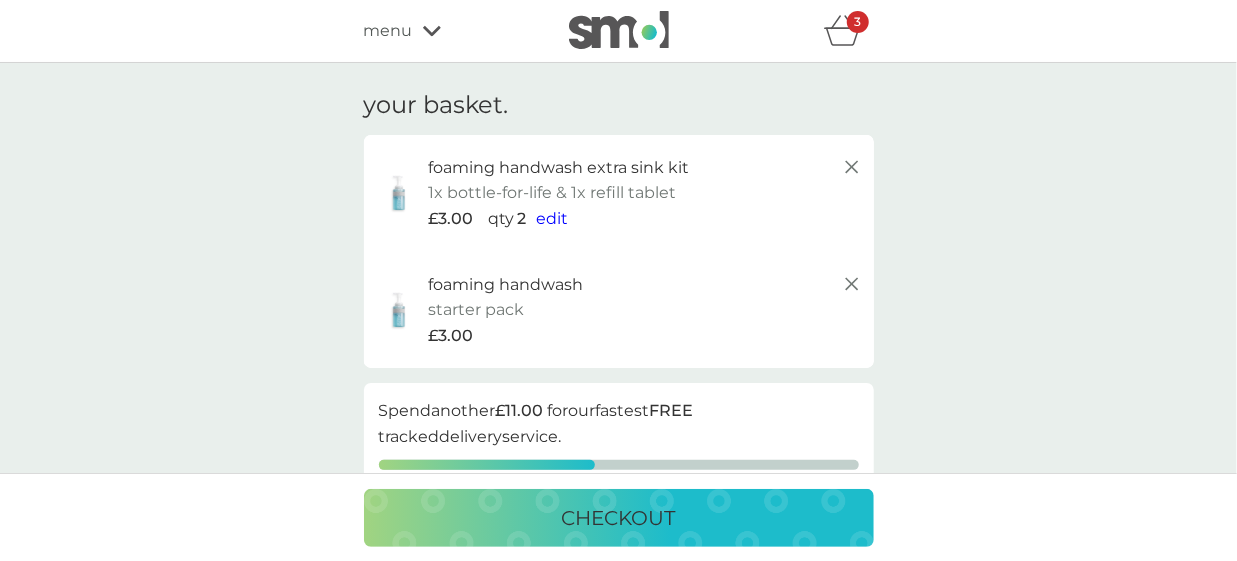 click on "edit" at bounding box center [553, 218] 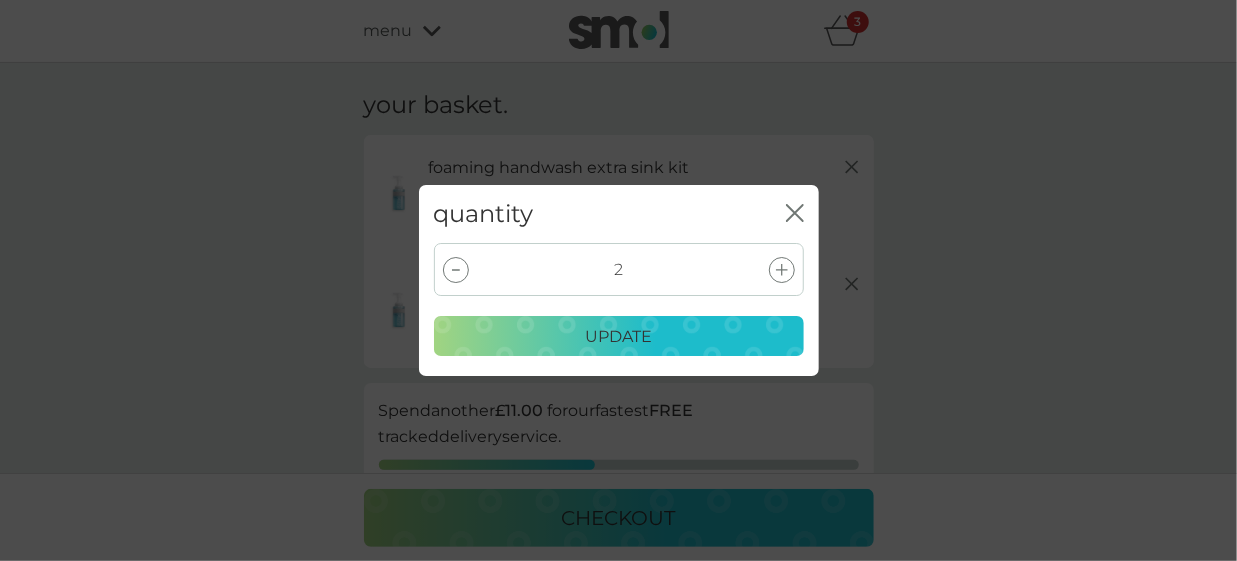 click at bounding box center (456, 270) 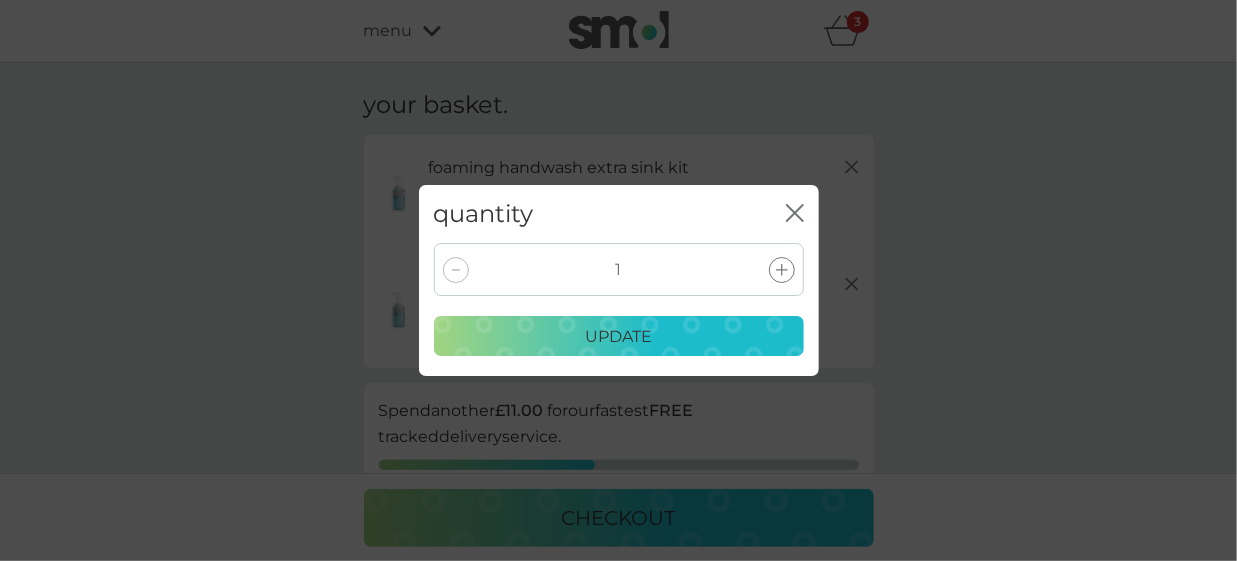click on "update" at bounding box center [618, 337] 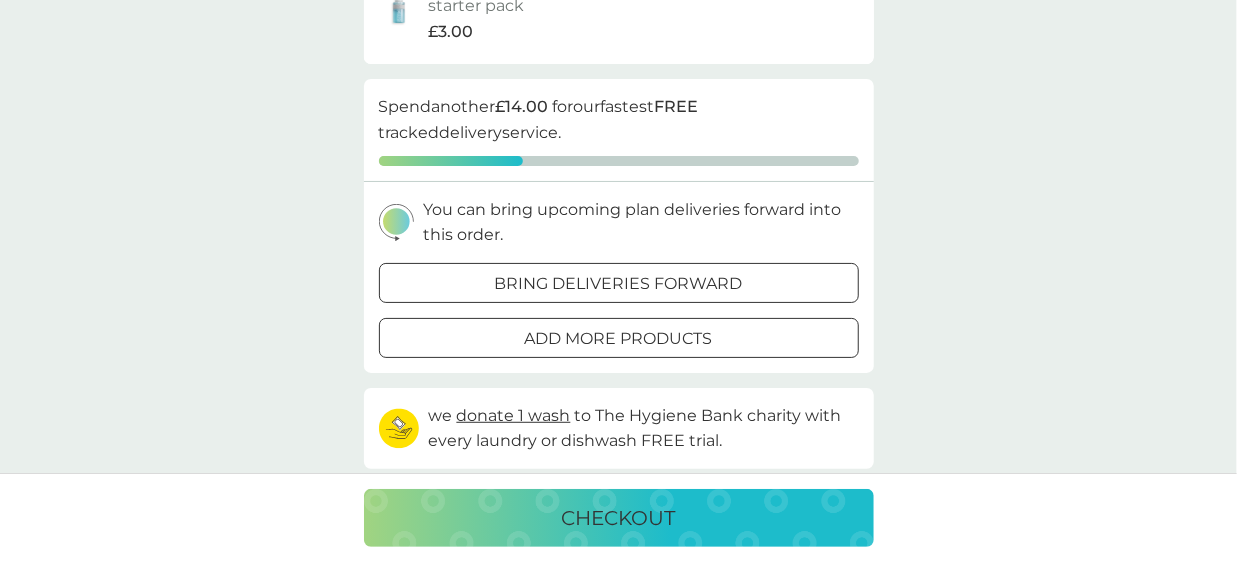 scroll, scrollTop: 399, scrollLeft: 0, axis: vertical 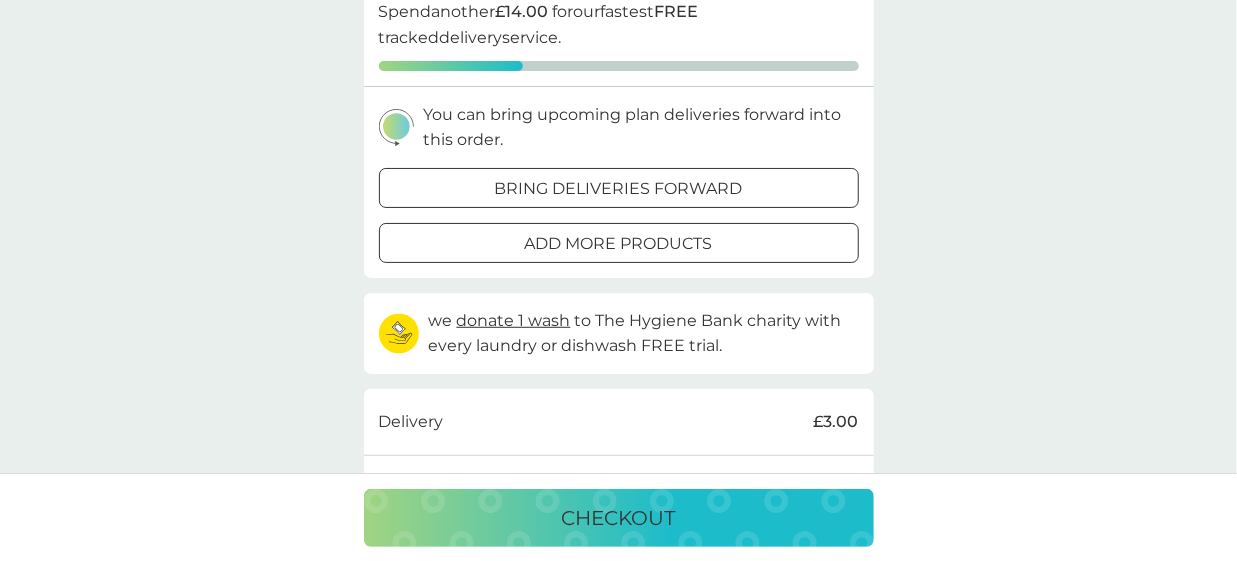 click on "checkout" at bounding box center (619, 518) 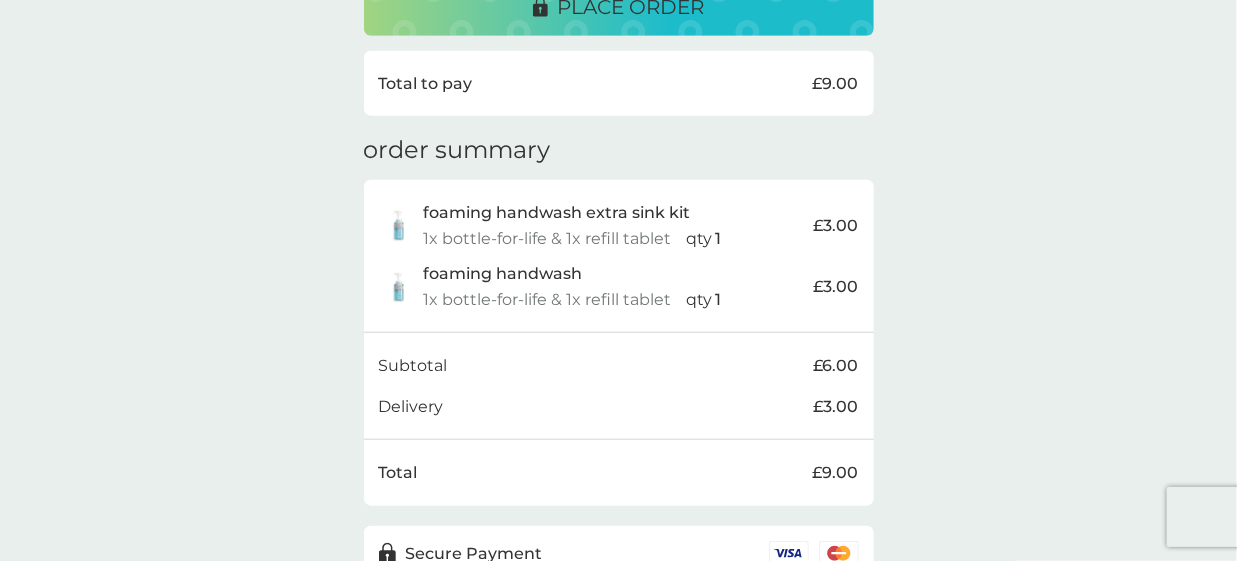 scroll, scrollTop: 388, scrollLeft: 0, axis: vertical 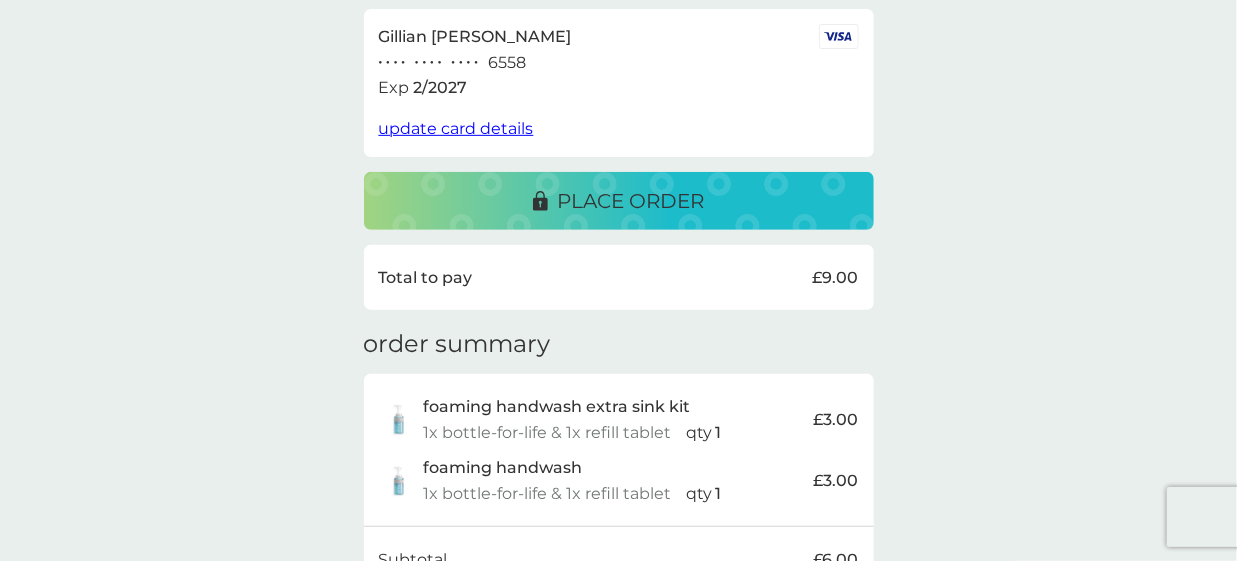 click on "place order" at bounding box center [631, 201] 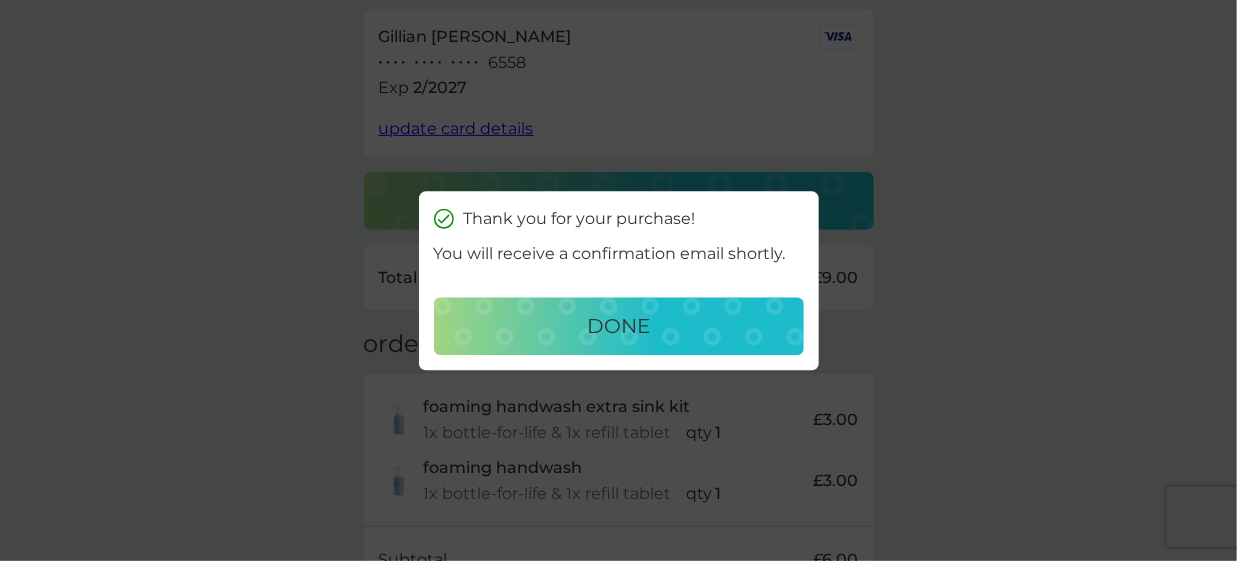 click on "done" at bounding box center (618, 326) 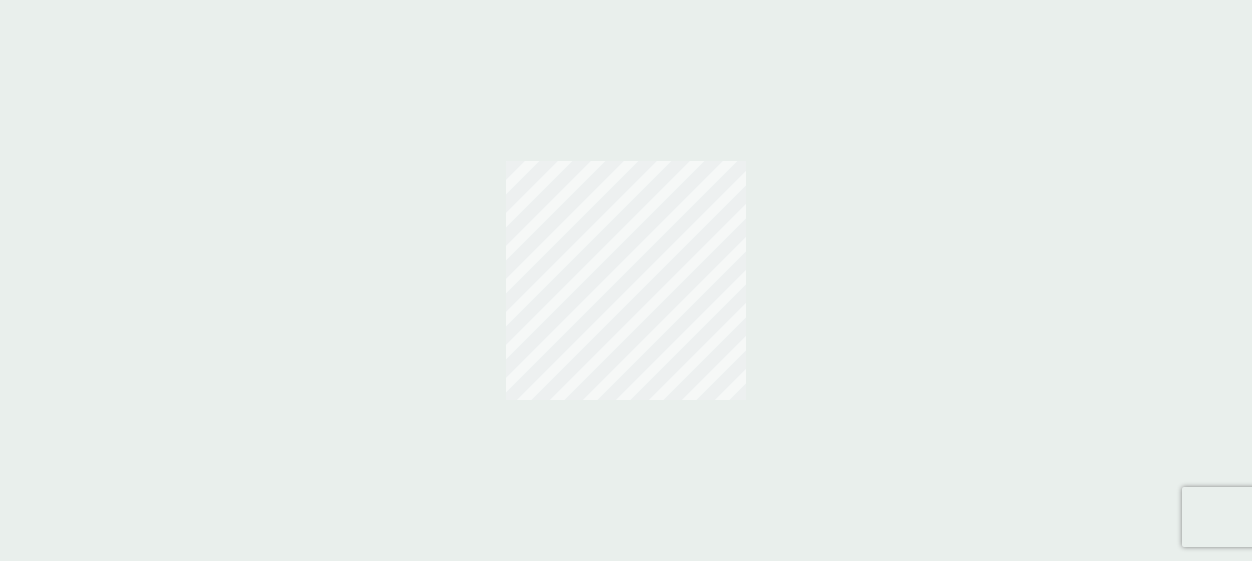 scroll, scrollTop: 0, scrollLeft: 0, axis: both 